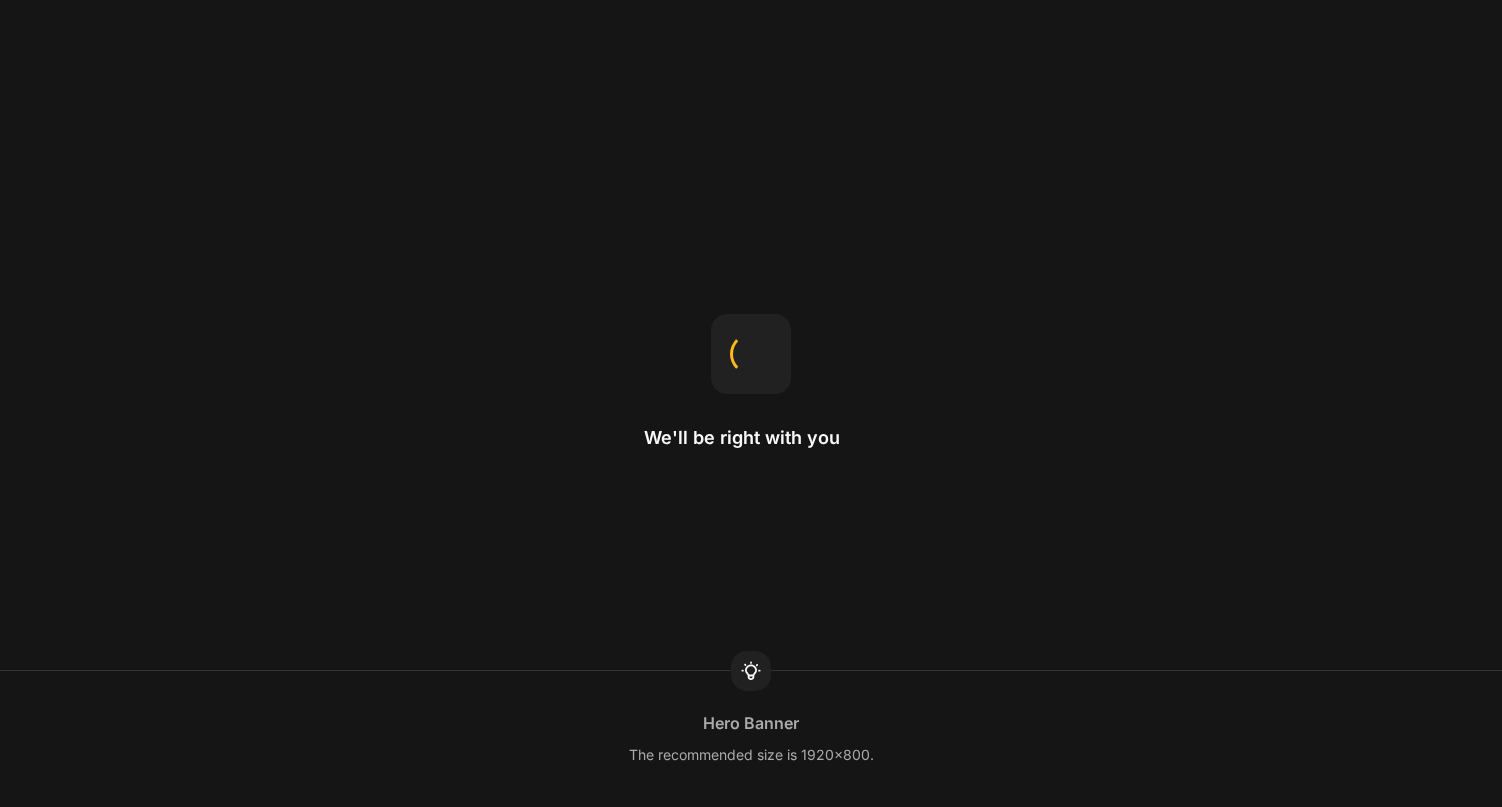scroll, scrollTop: 0, scrollLeft: 0, axis: both 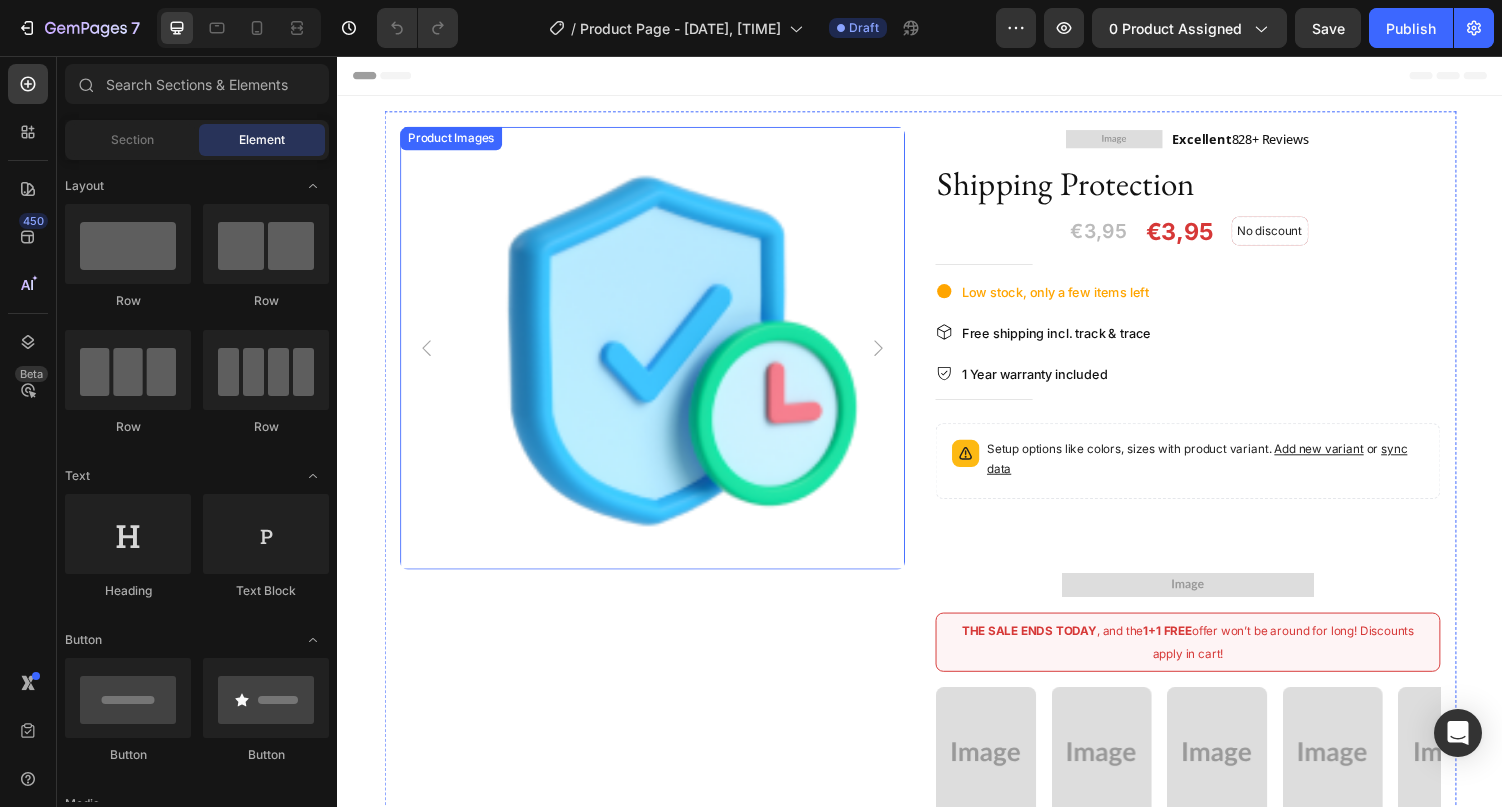 click at bounding box center [661, 357] 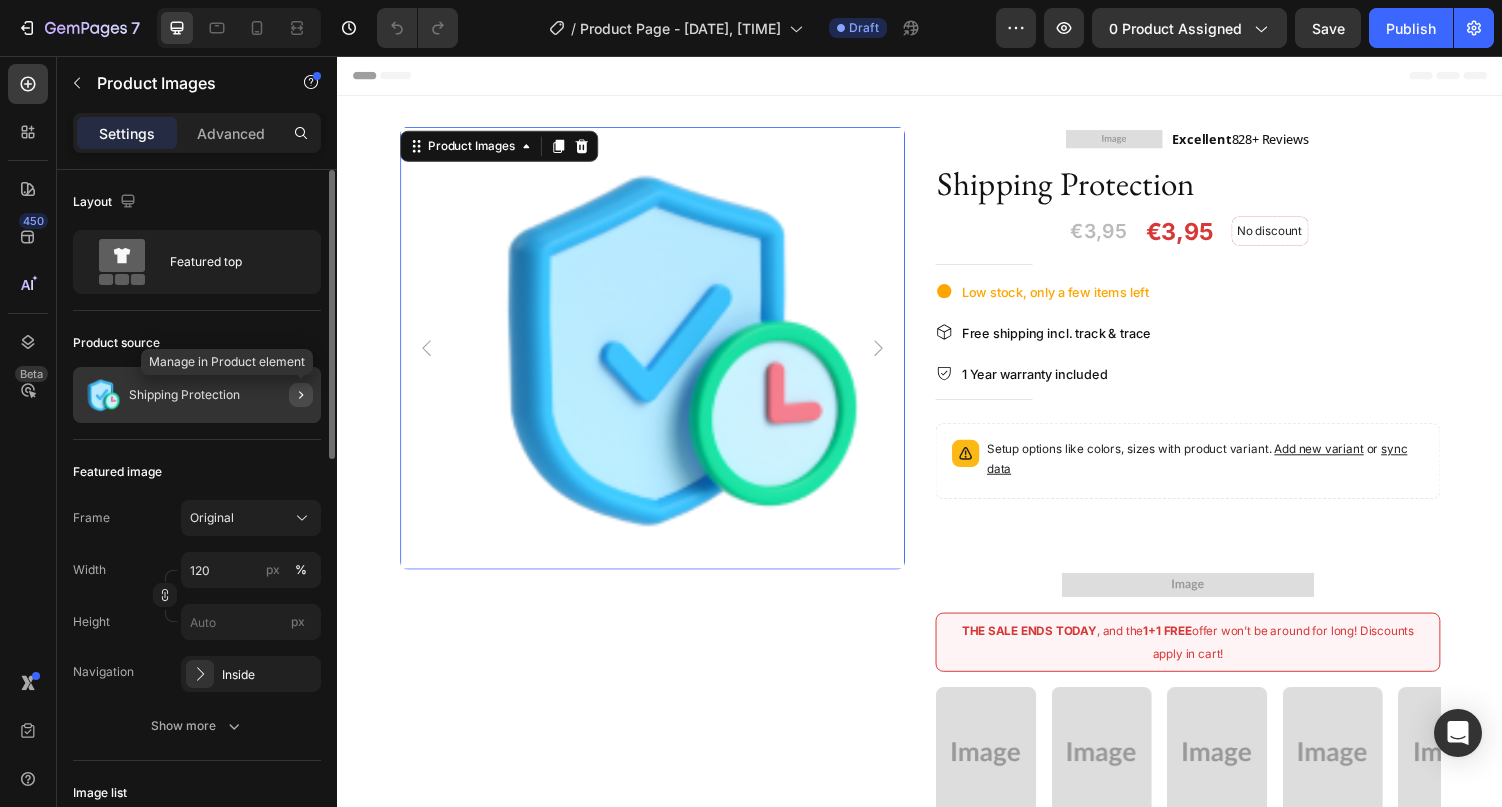 click 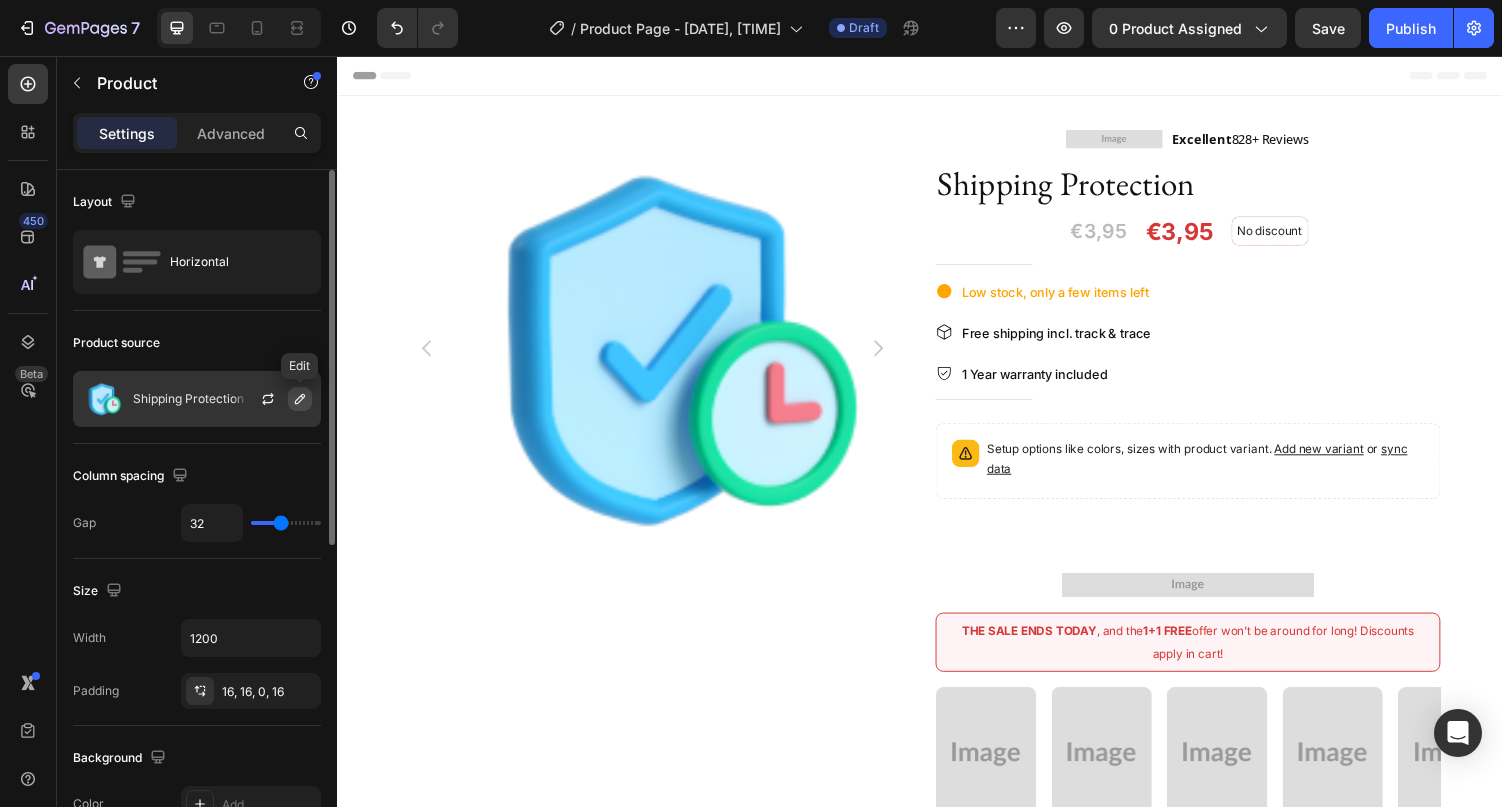 click 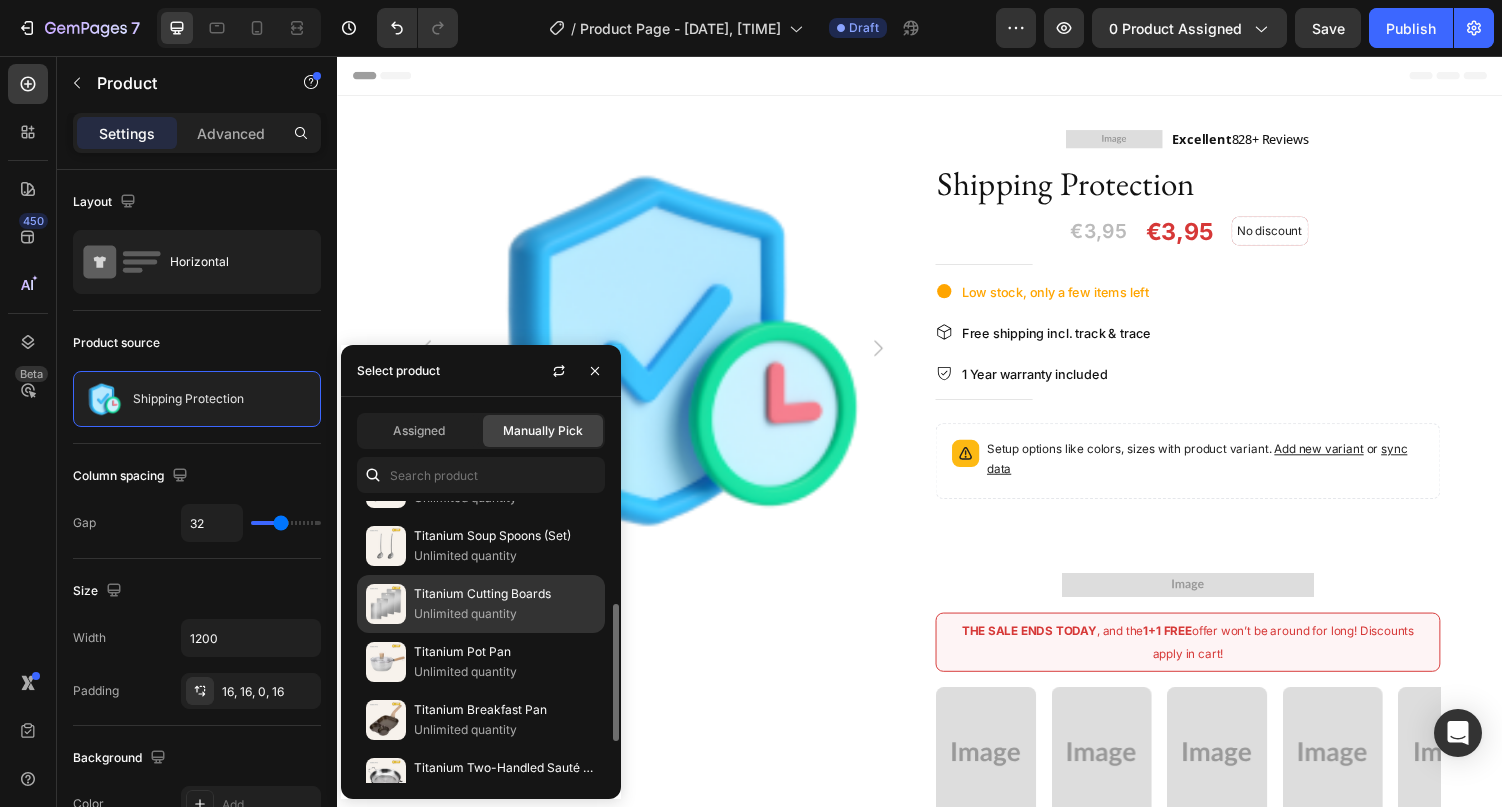 scroll, scrollTop: 176, scrollLeft: 0, axis: vertical 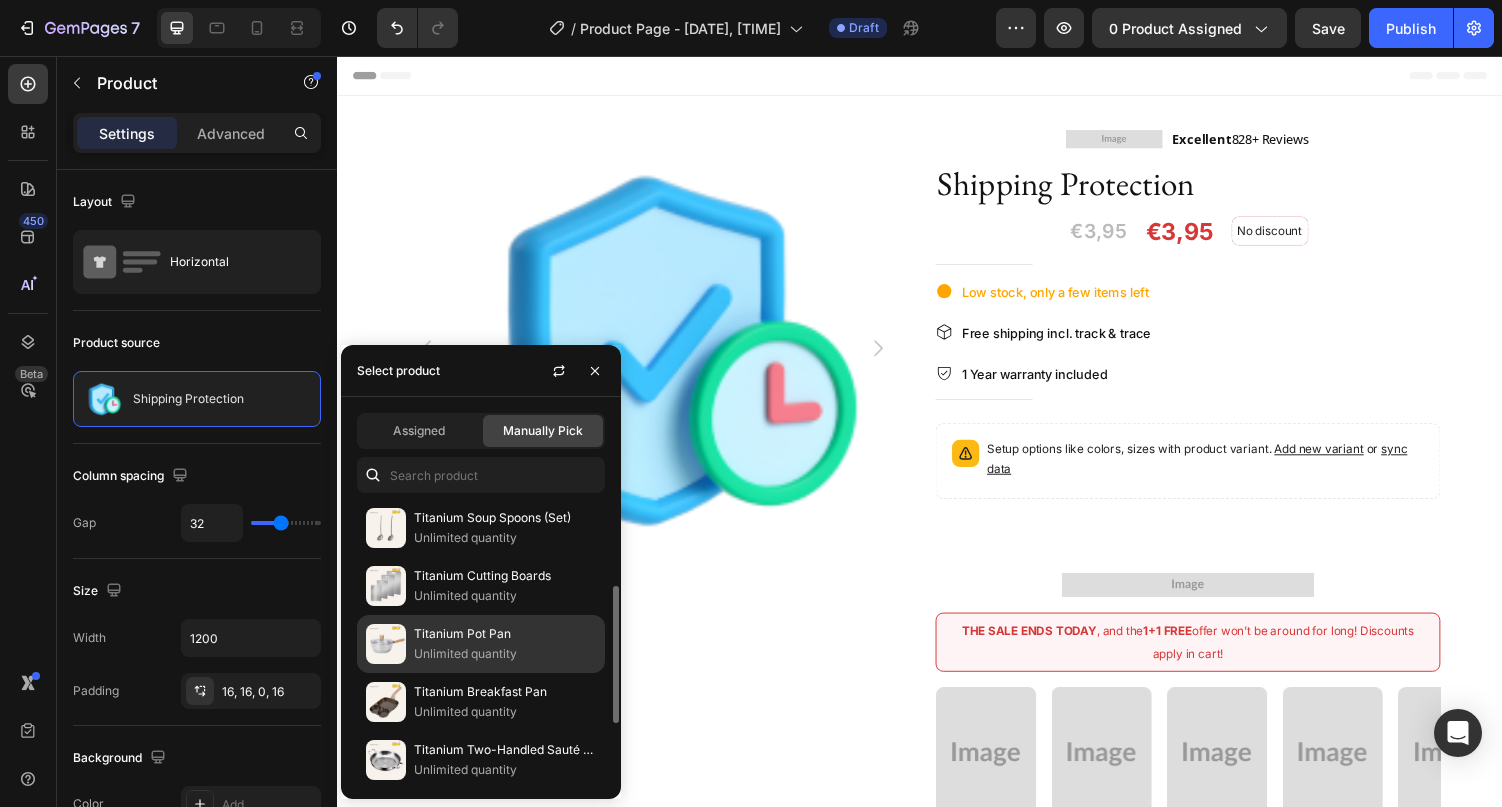 click on "Unlimited quantity" at bounding box center [505, 654] 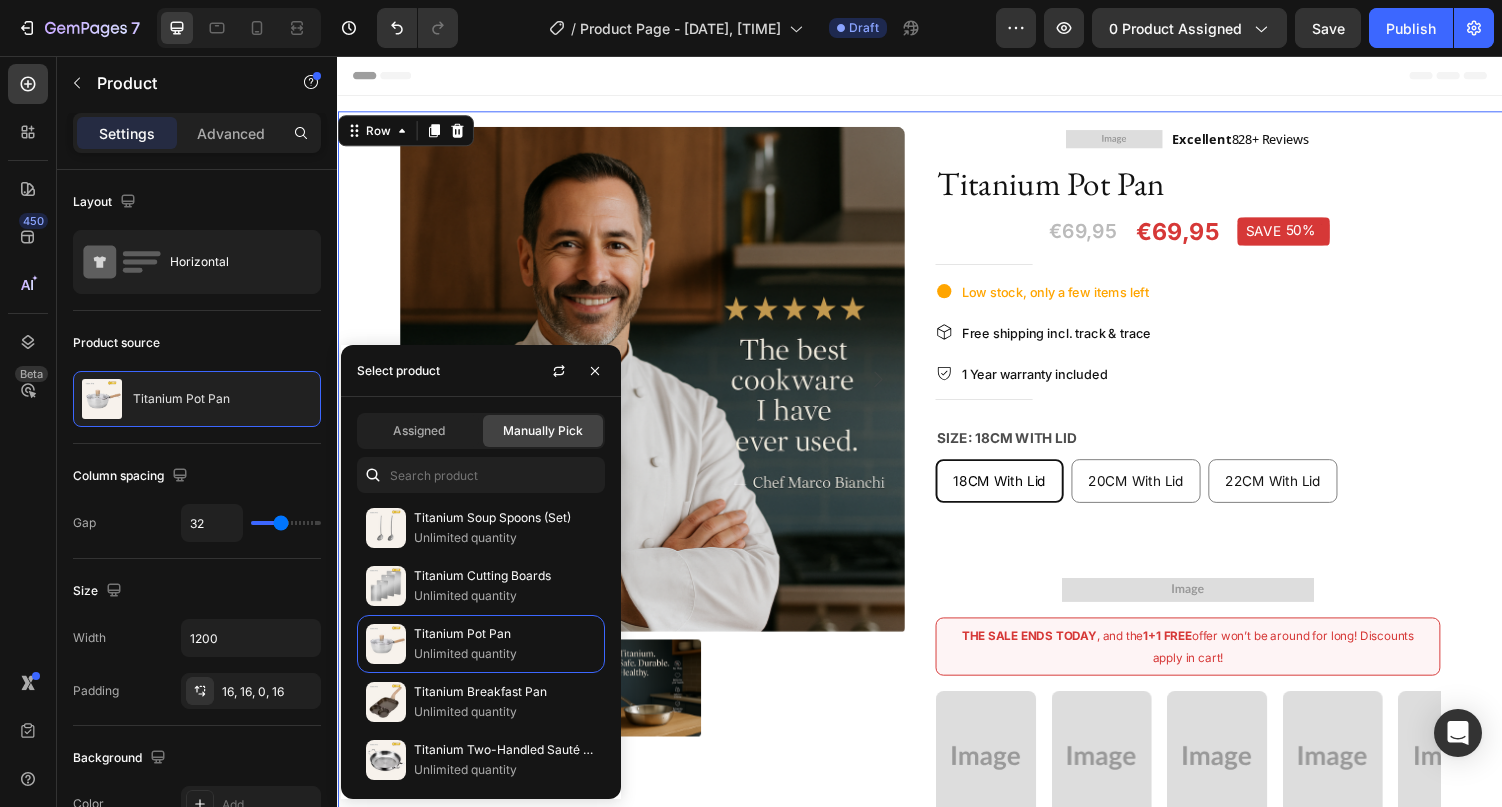 click on "Product Images Image Excellent  828+ Reviews Text block Row Titanium Pot Pan Product Title €69,95 Price Price €69,95 Price Price SAVE 50% Discount Tag Row Row                Title Line
Low stock, only a few items left Item list
Free shipping incl. track & trace Item list
1 Year warranty included Item list                Title Line Size: 18CM With Lid 18CM With Lid 18CM With Lid 18CM With Lid 20CM With Lid 20CM With Lid 20CM With Lid 22CM With Lid 22CM With Lid 22CM With Lid Product Variants & Swatches Add to cart Product Cart Button Image Row THE SALE ENDS TODAY , and the  1+1 FREE  offer won’t be around for long! Discounts apply in cart! Text Block Row Image Image Image Image Image Image Image Image Image Image Carousel
Description
Quality & care
30 Day Easy Returns Accordion Image Product Row   0" at bounding box center [937, 570] 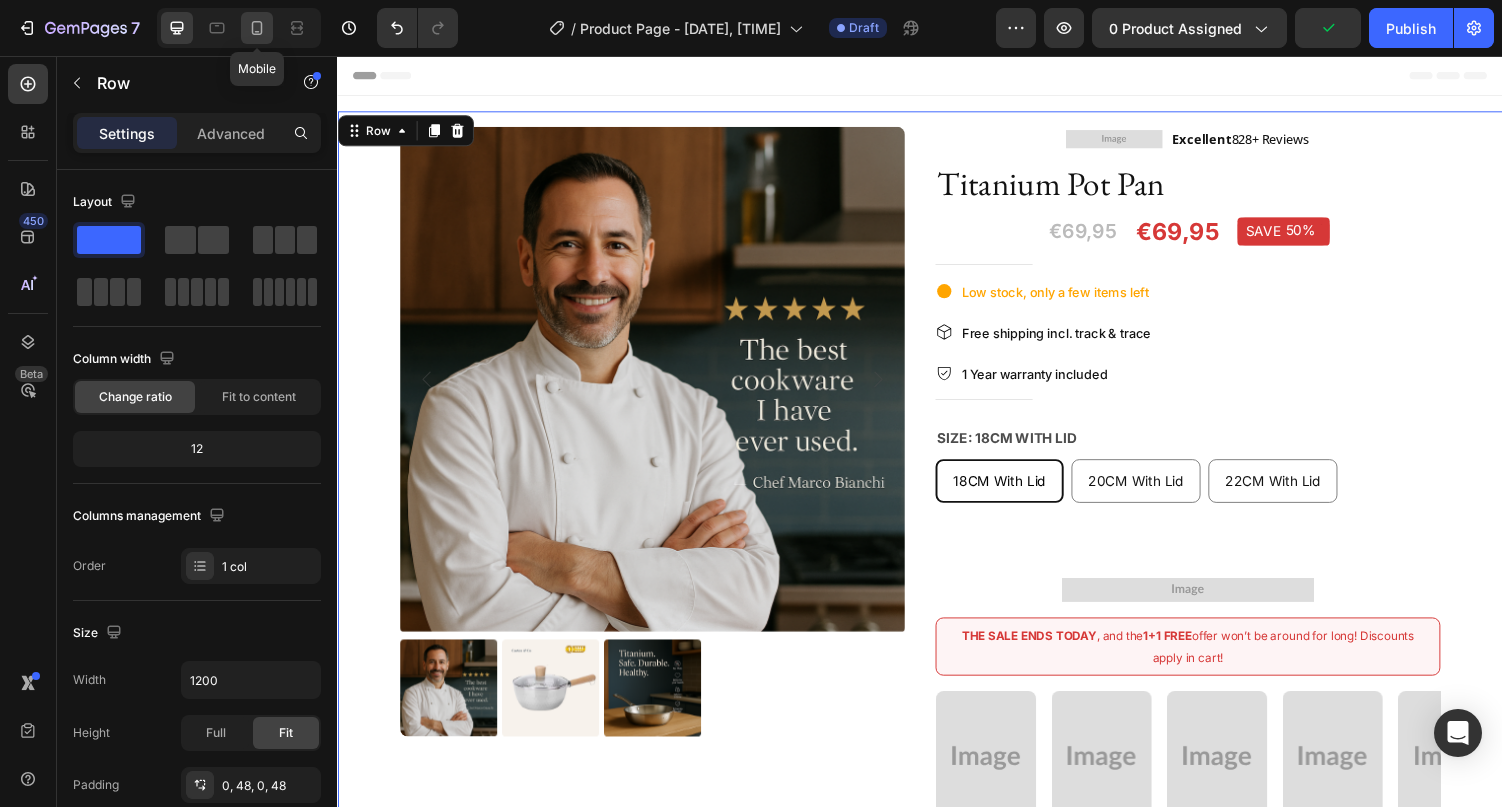 click 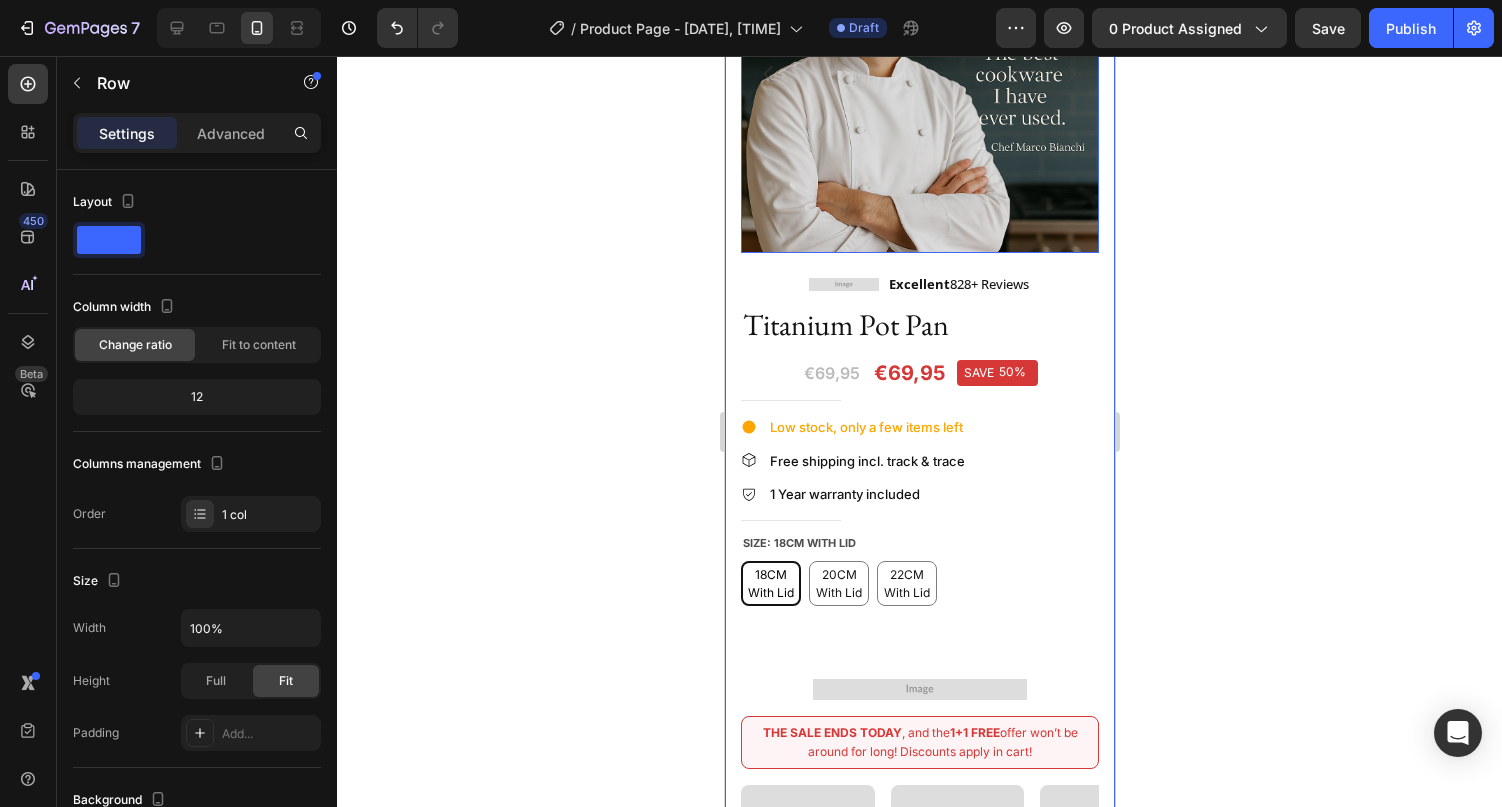 scroll, scrollTop: 221, scrollLeft: 0, axis: vertical 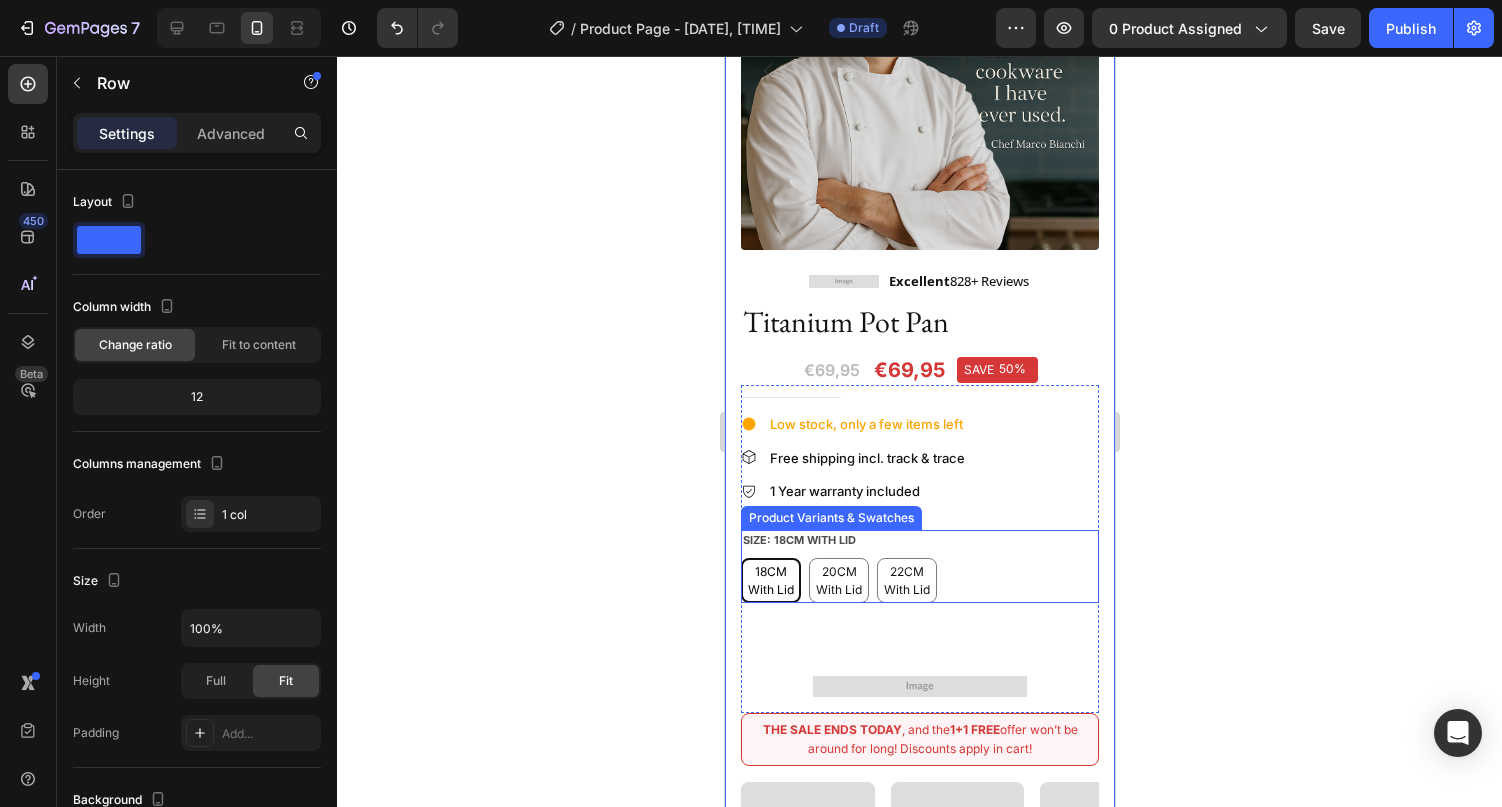 click on "18CM With Lid 18CM With Lid 18CM With Lid 20CM With Lid 20CM With Lid 20CM With Lid 22CM With Lid 22CM With Lid 22CM With Lid" at bounding box center (919, 580) 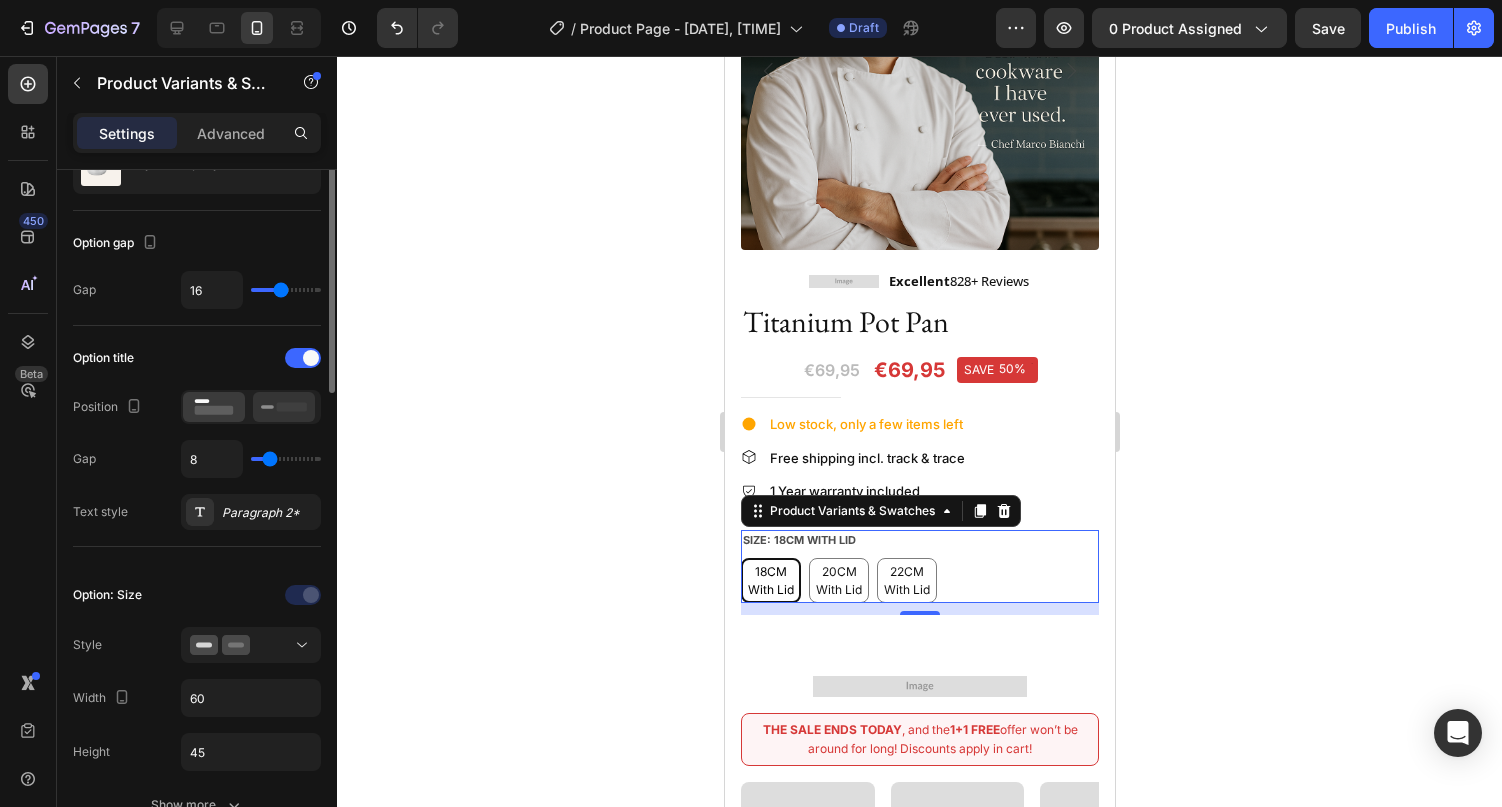scroll, scrollTop: 168, scrollLeft: 0, axis: vertical 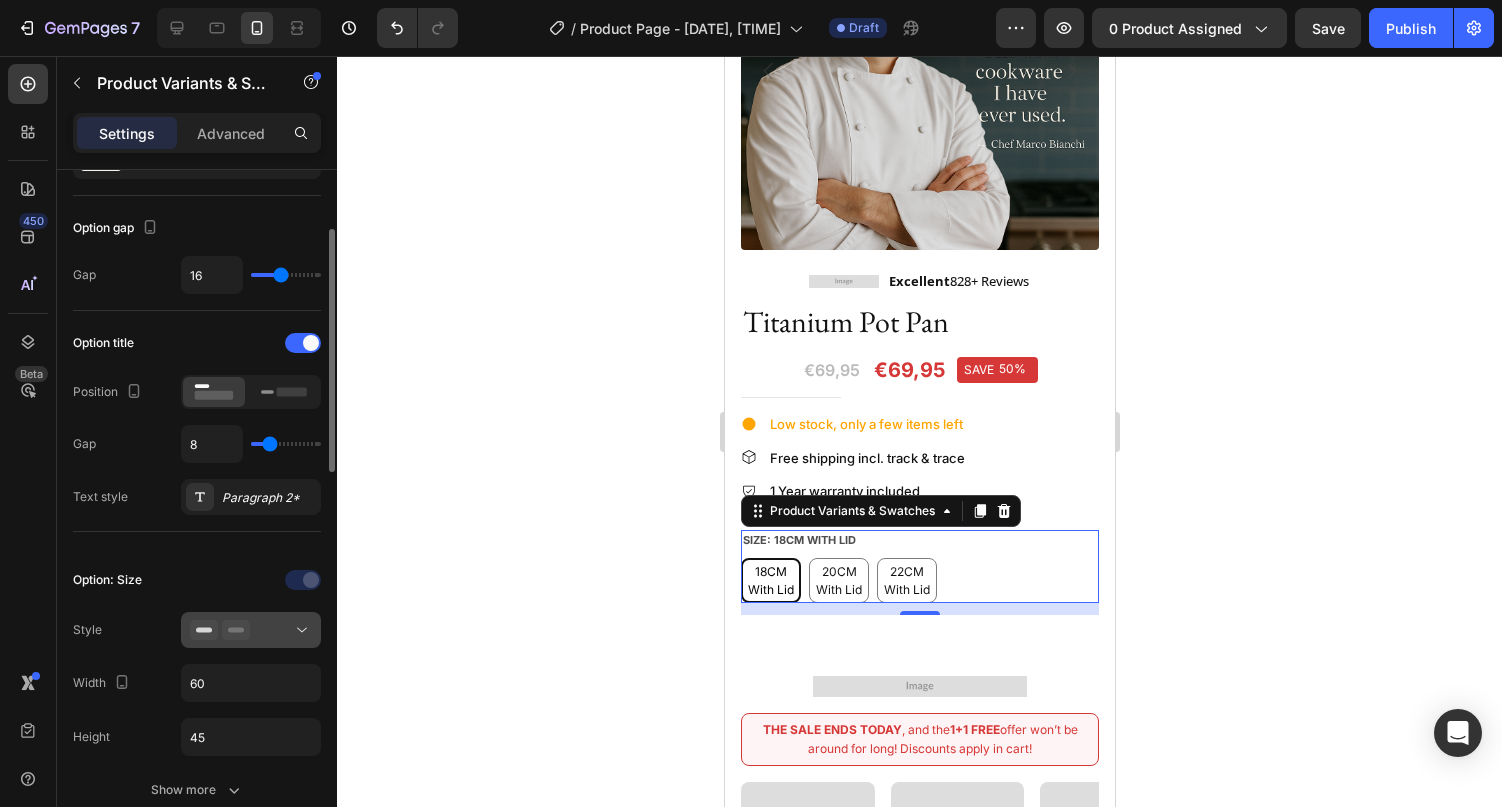 click 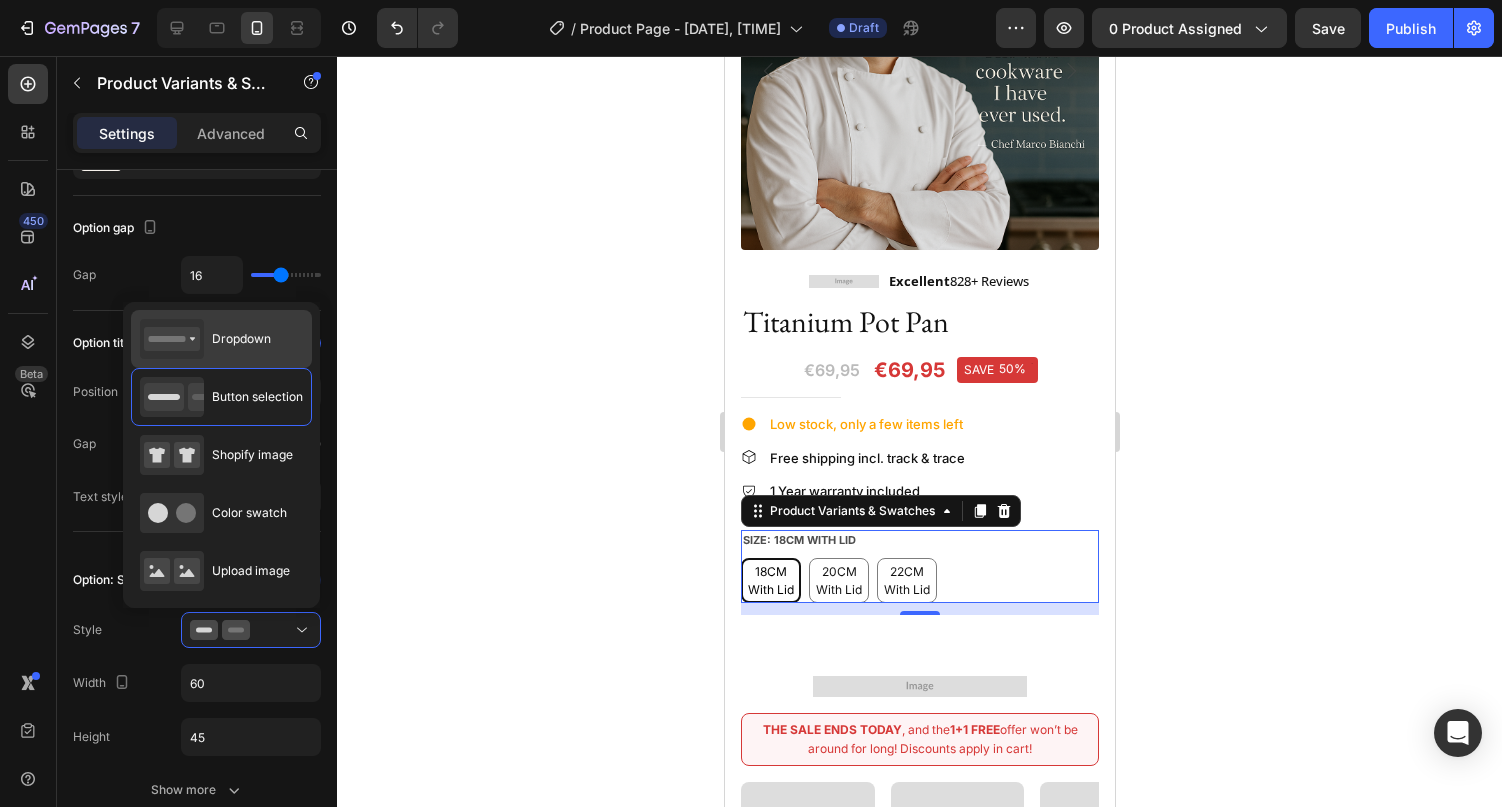 click on "Dropdown" at bounding box center [205, 339] 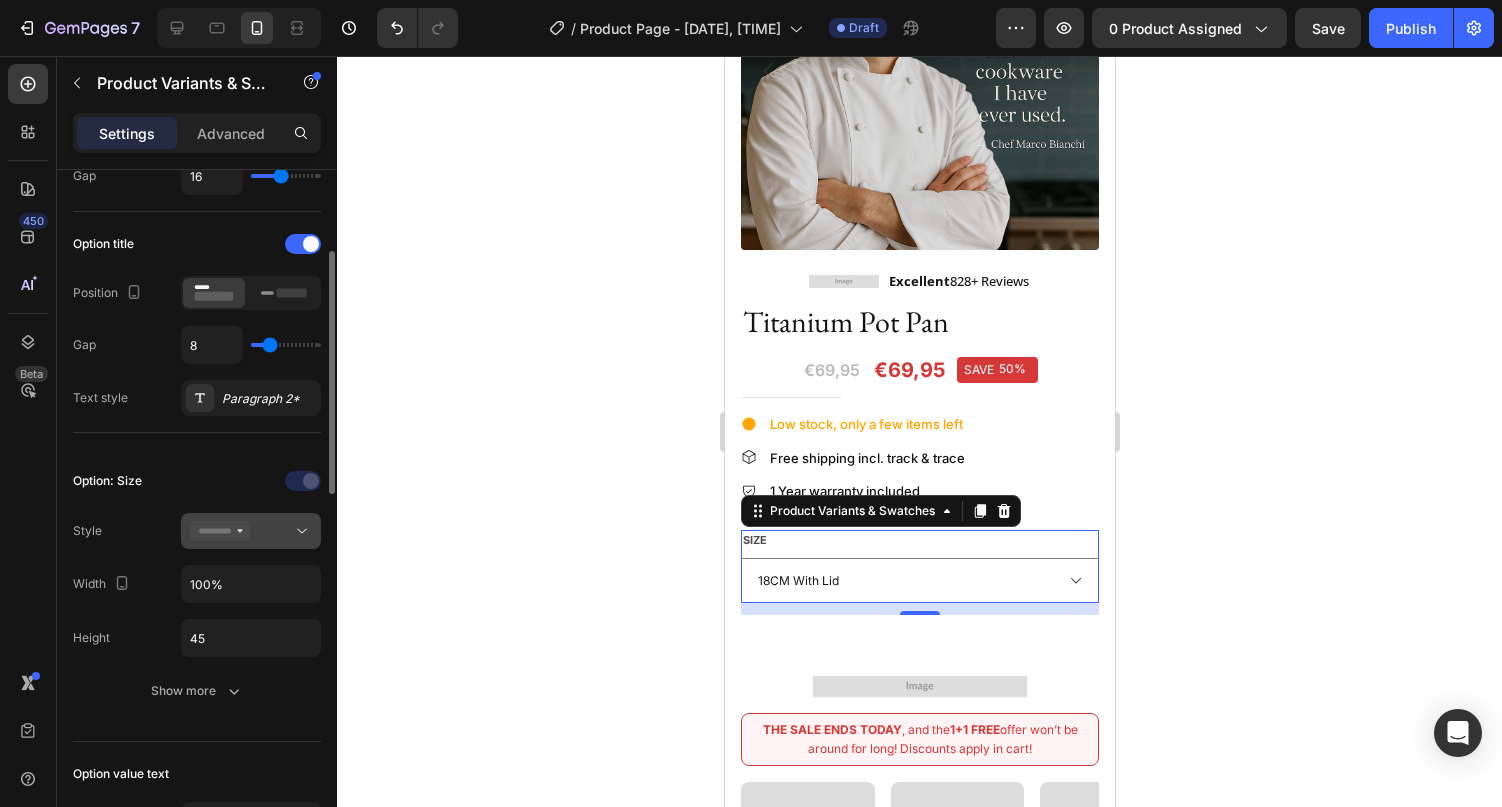 scroll, scrollTop: 282, scrollLeft: 0, axis: vertical 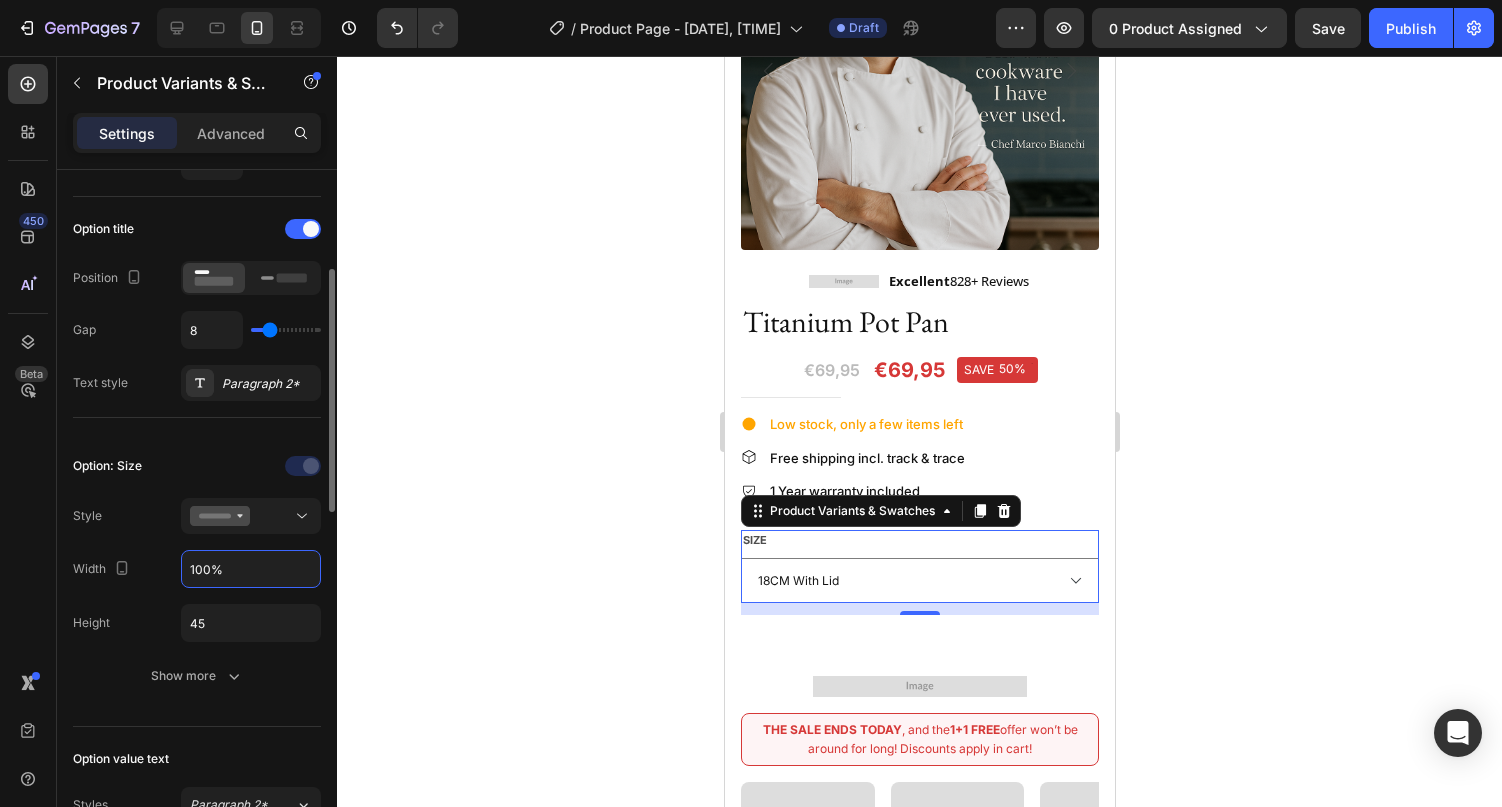 click on "100%" at bounding box center (251, 569) 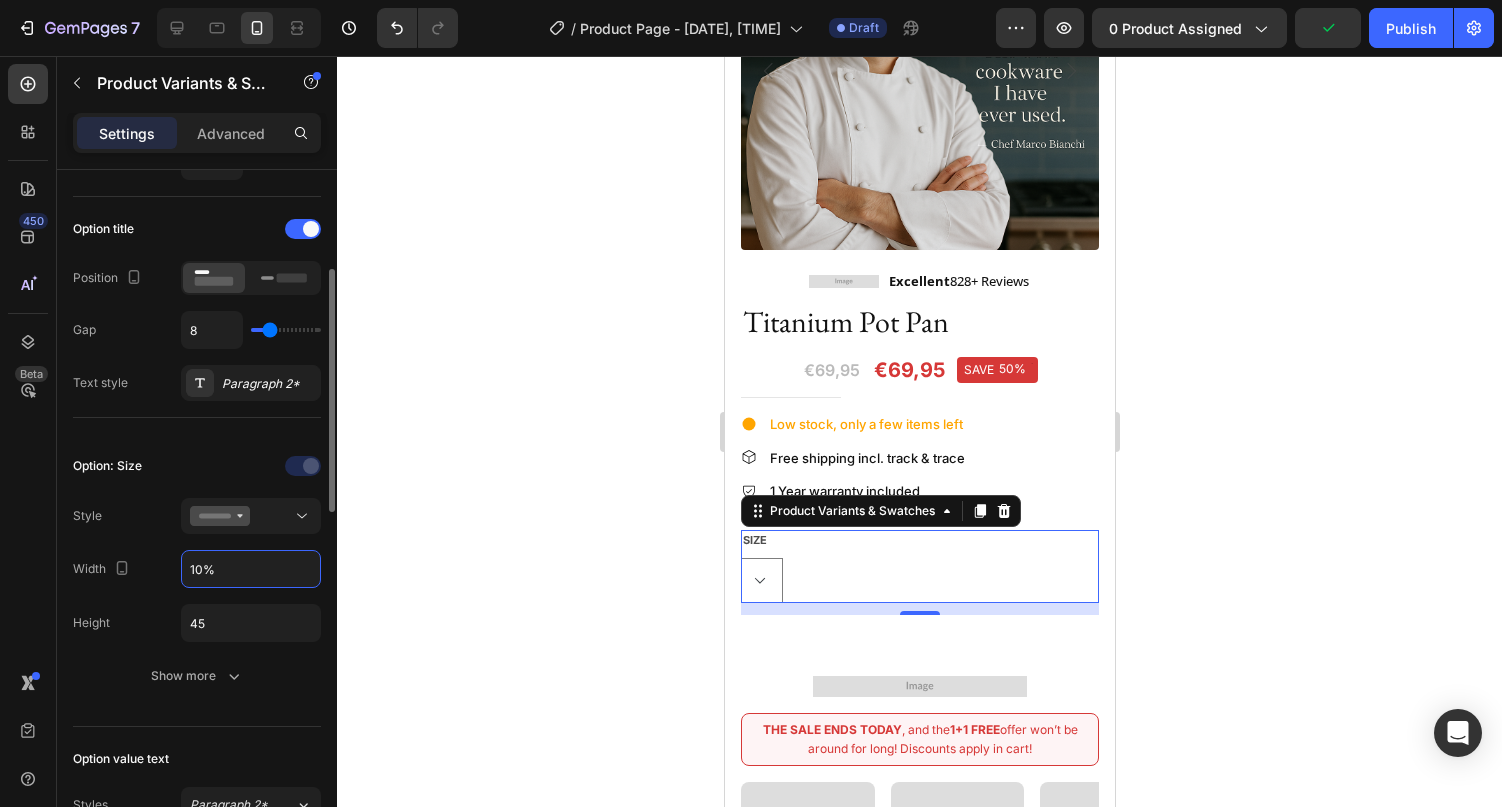 type on "100%" 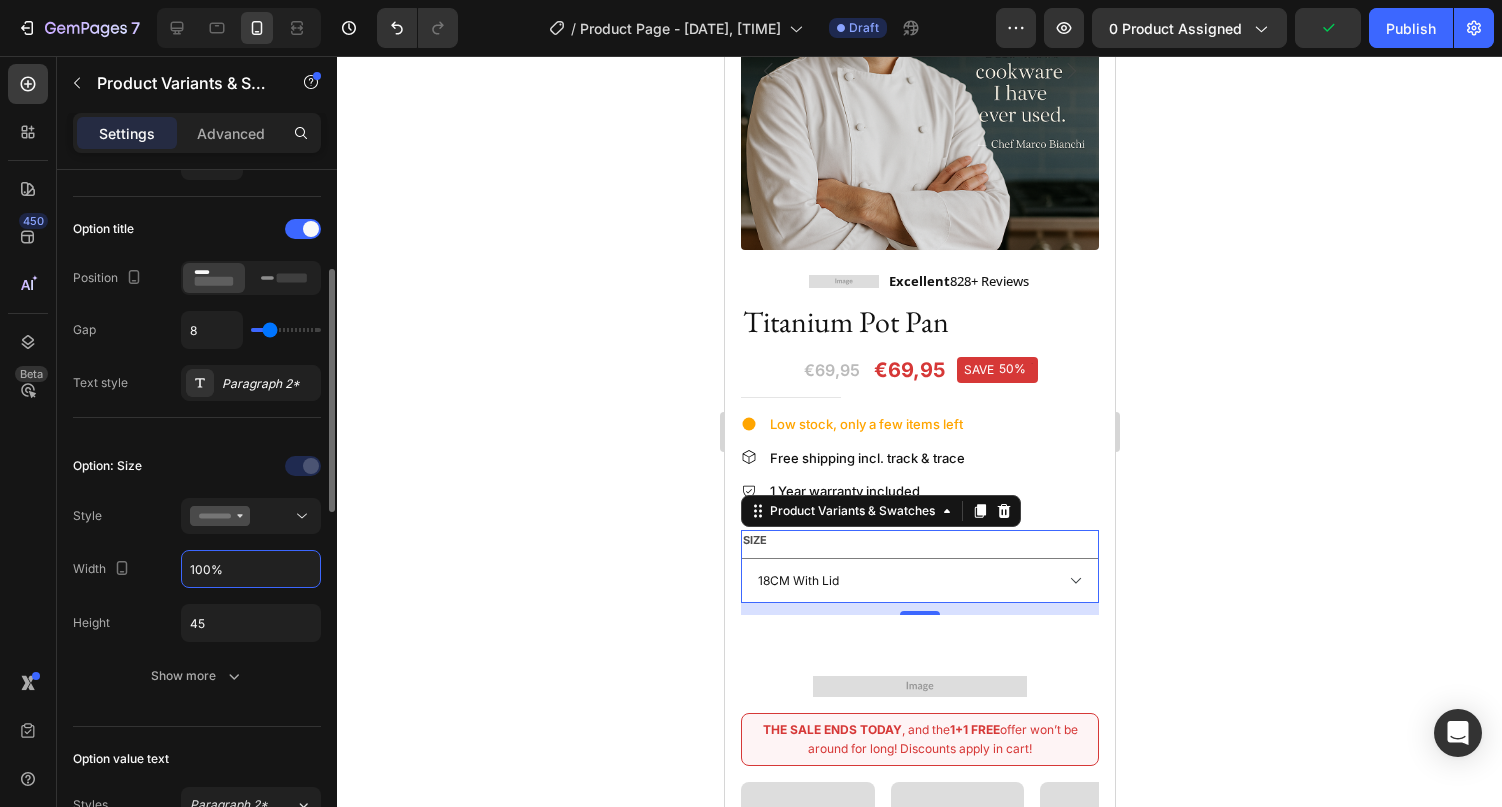 click at bounding box center (251, 466) 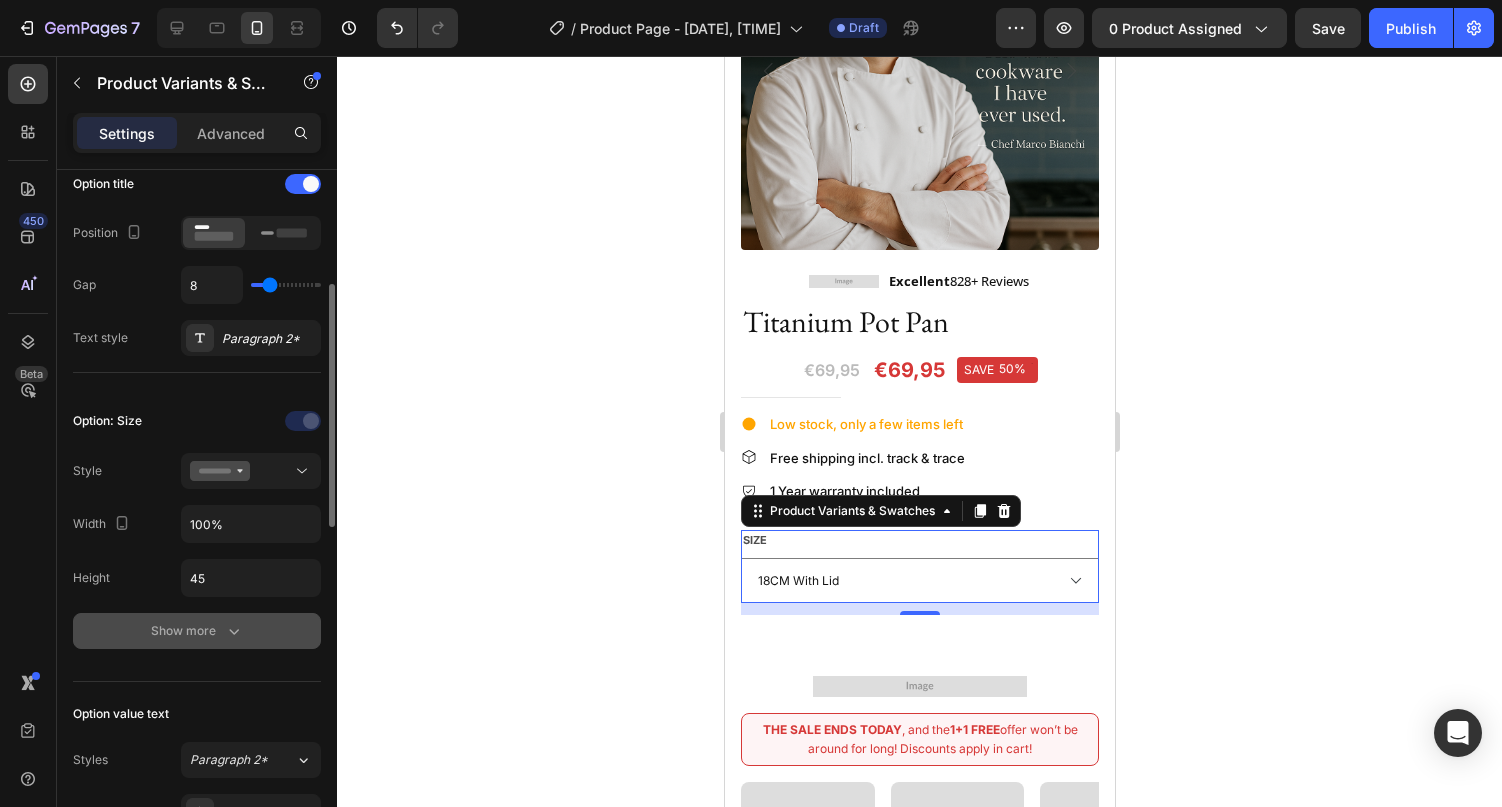click 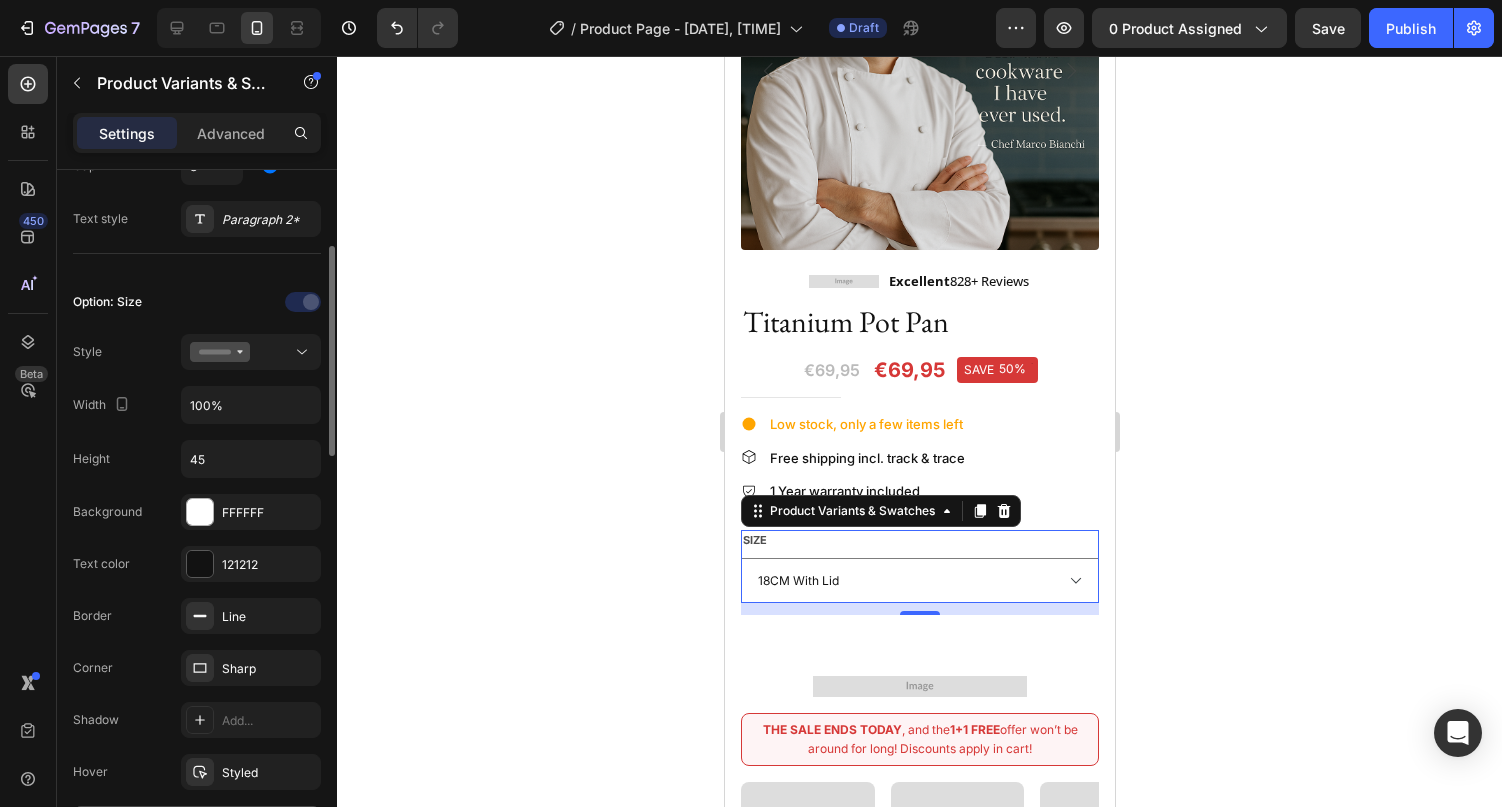 scroll, scrollTop: 468, scrollLeft: 0, axis: vertical 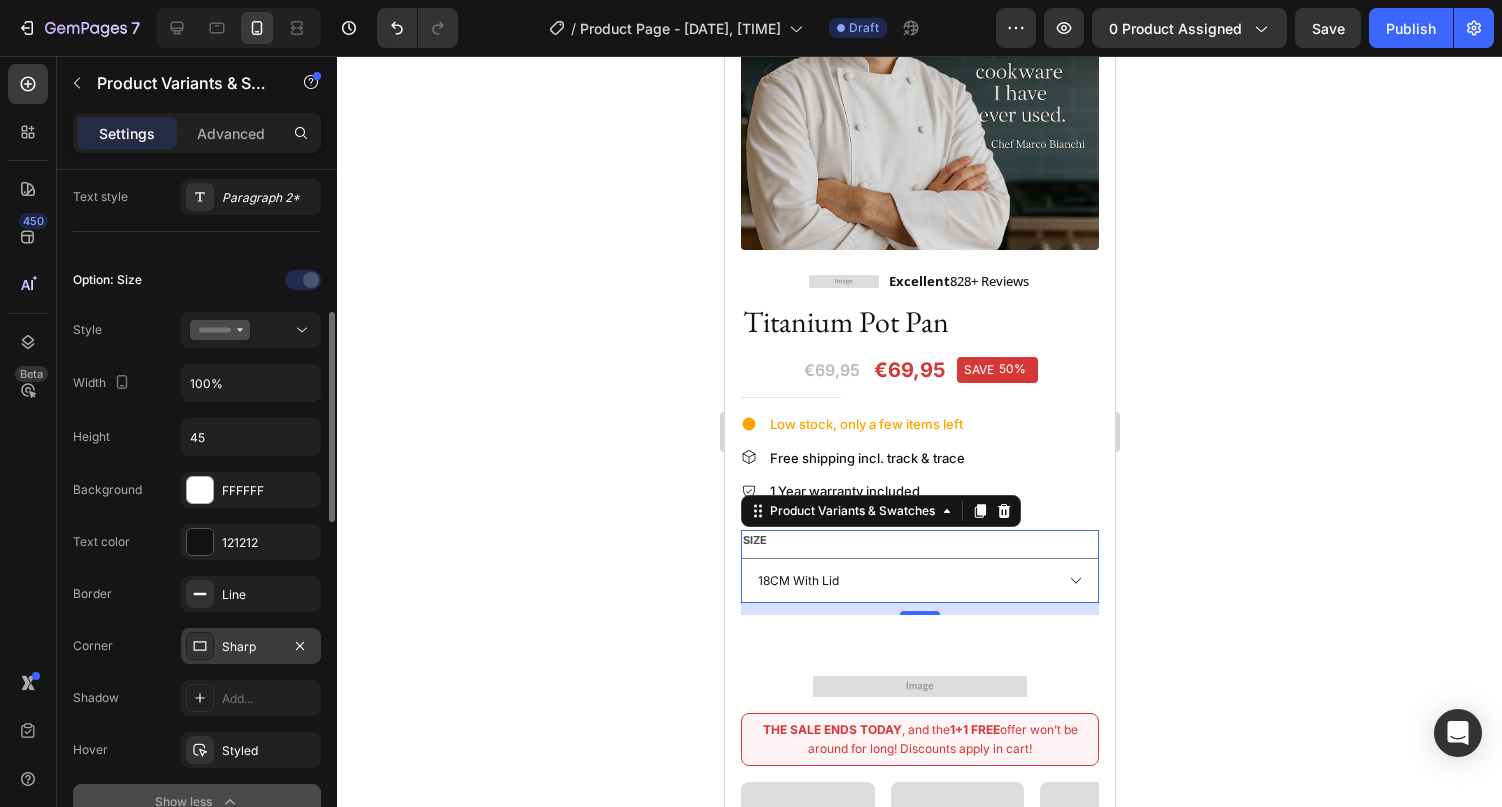 click 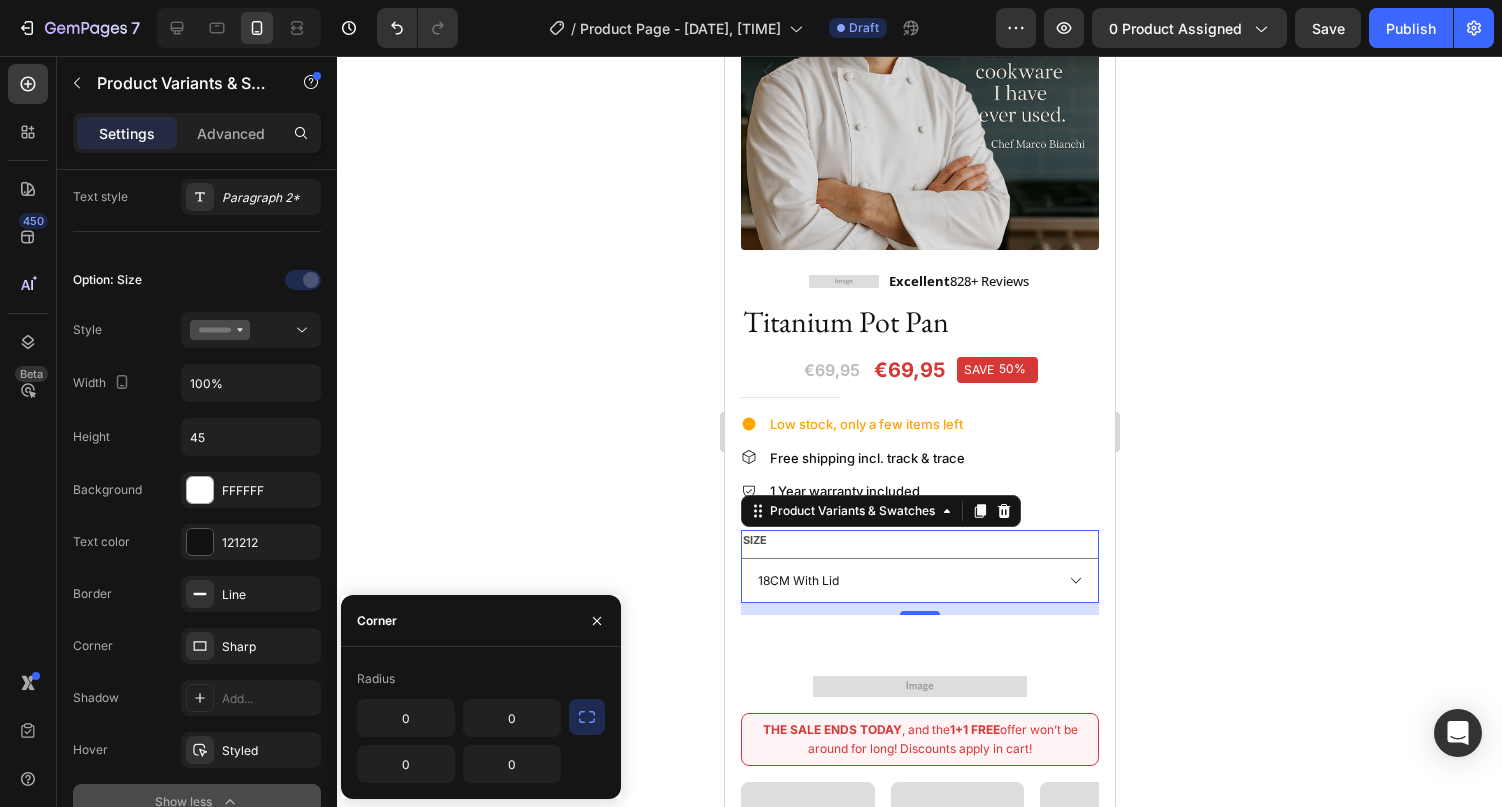 click 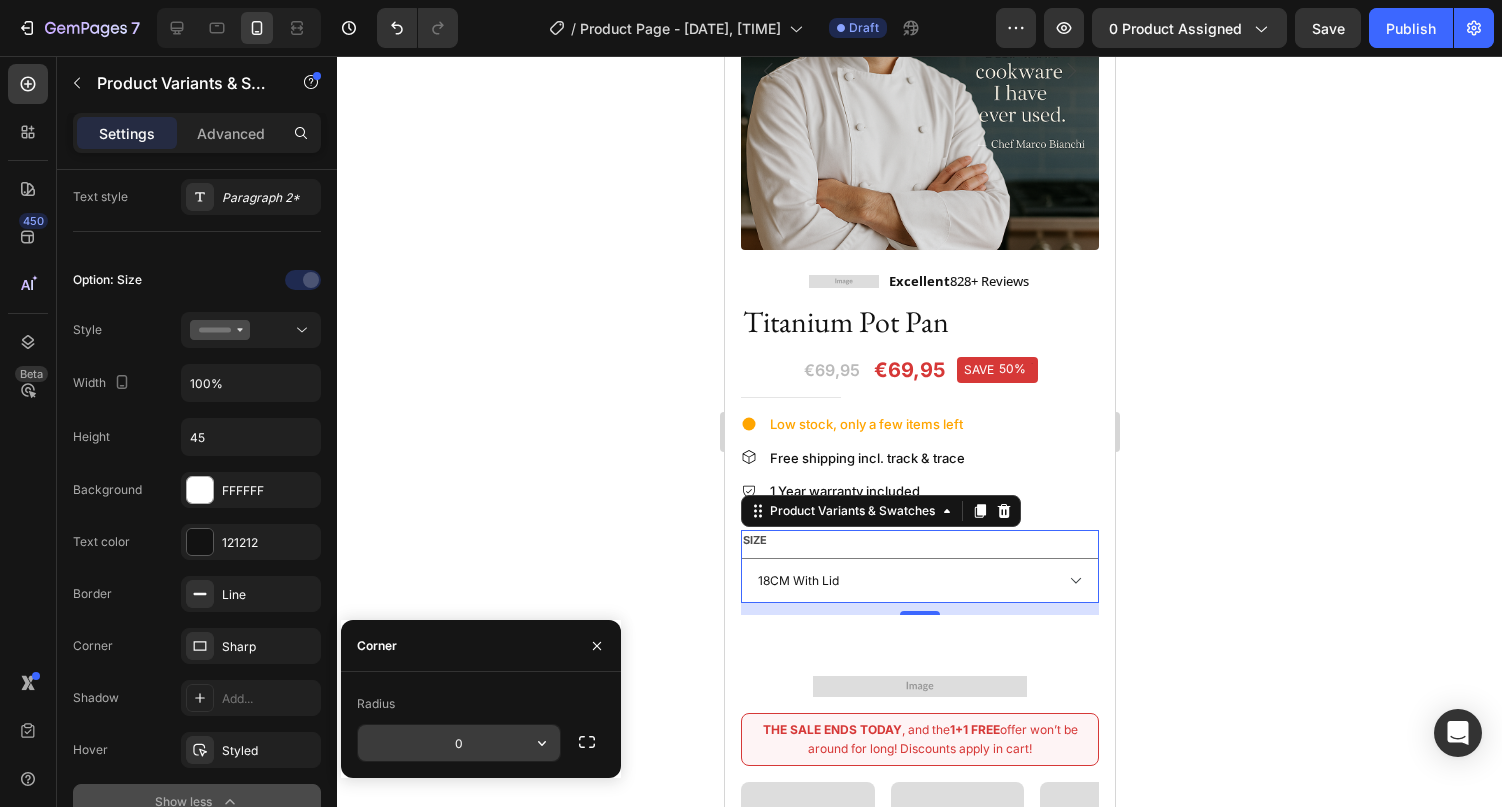 click on "0" at bounding box center (459, 743) 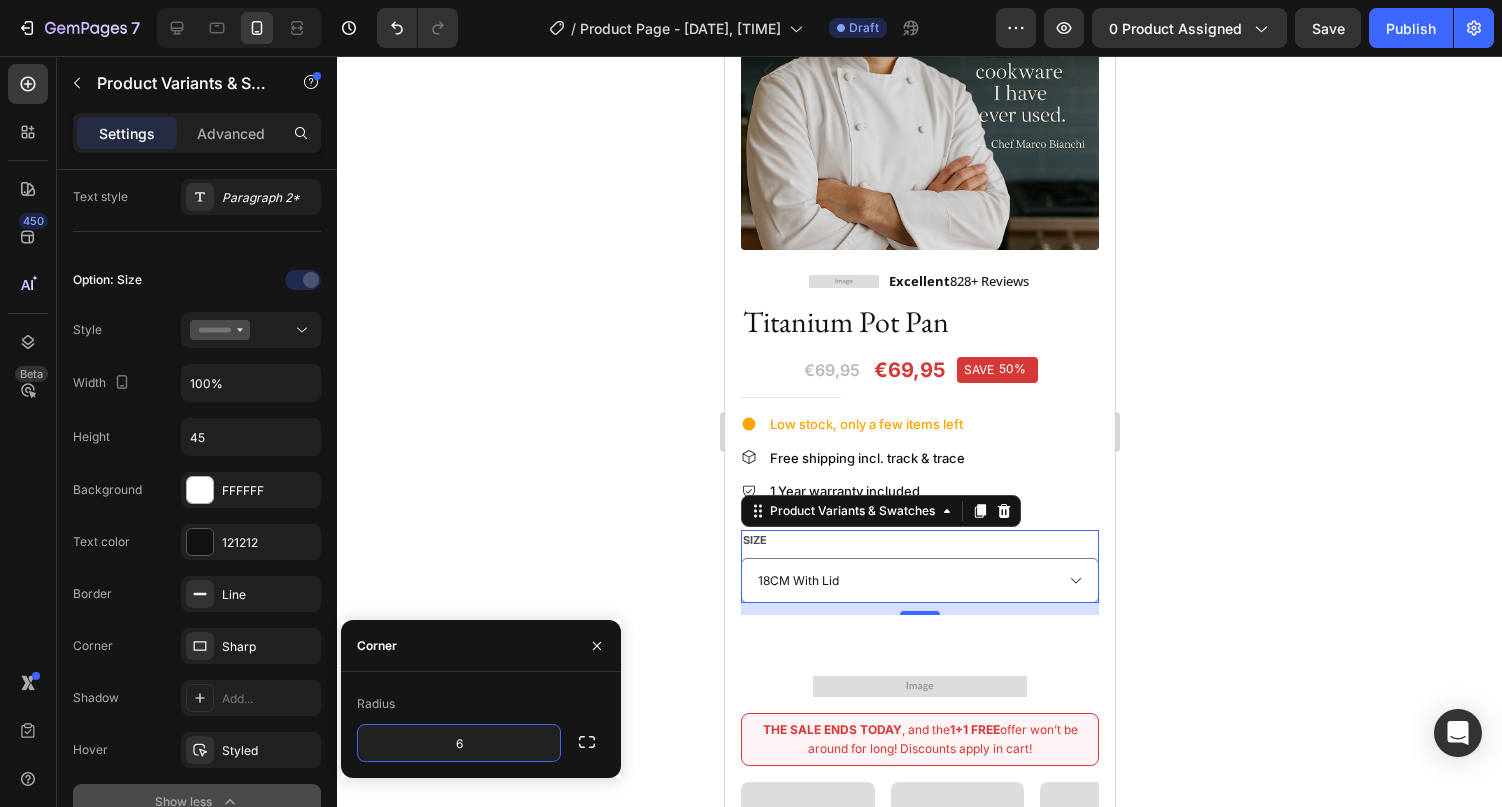 type on "6" 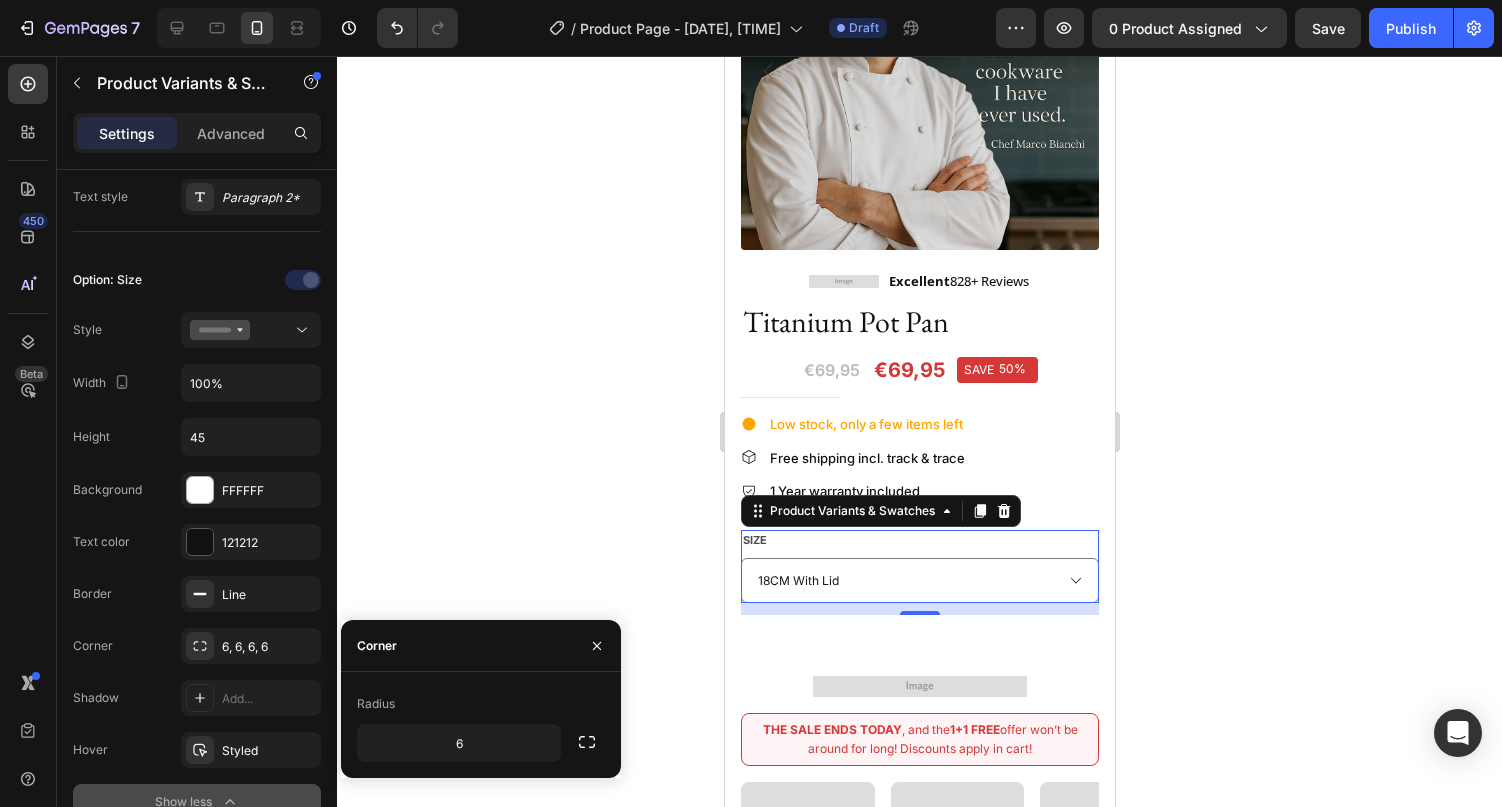 click 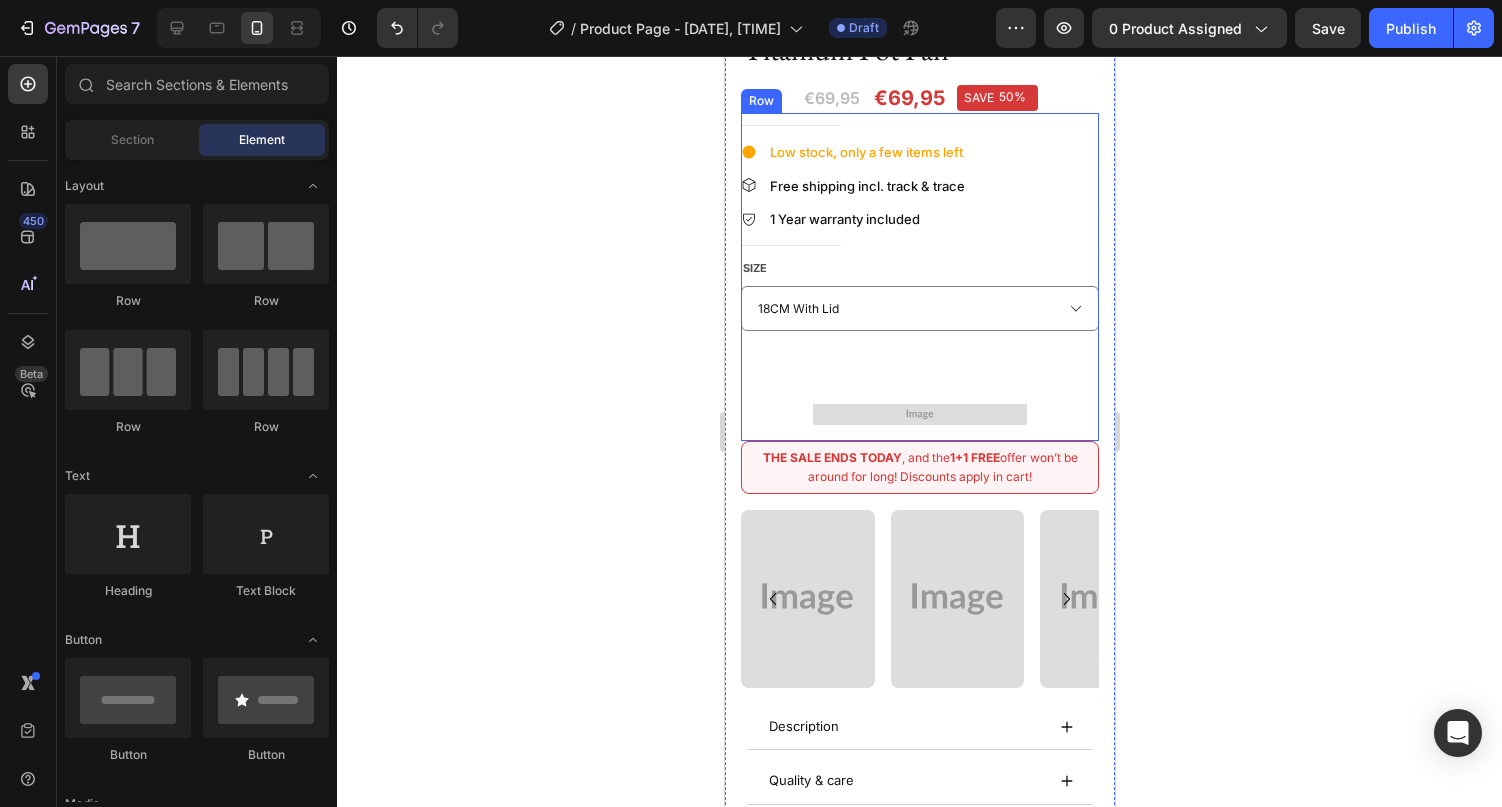 scroll, scrollTop: 496, scrollLeft: 0, axis: vertical 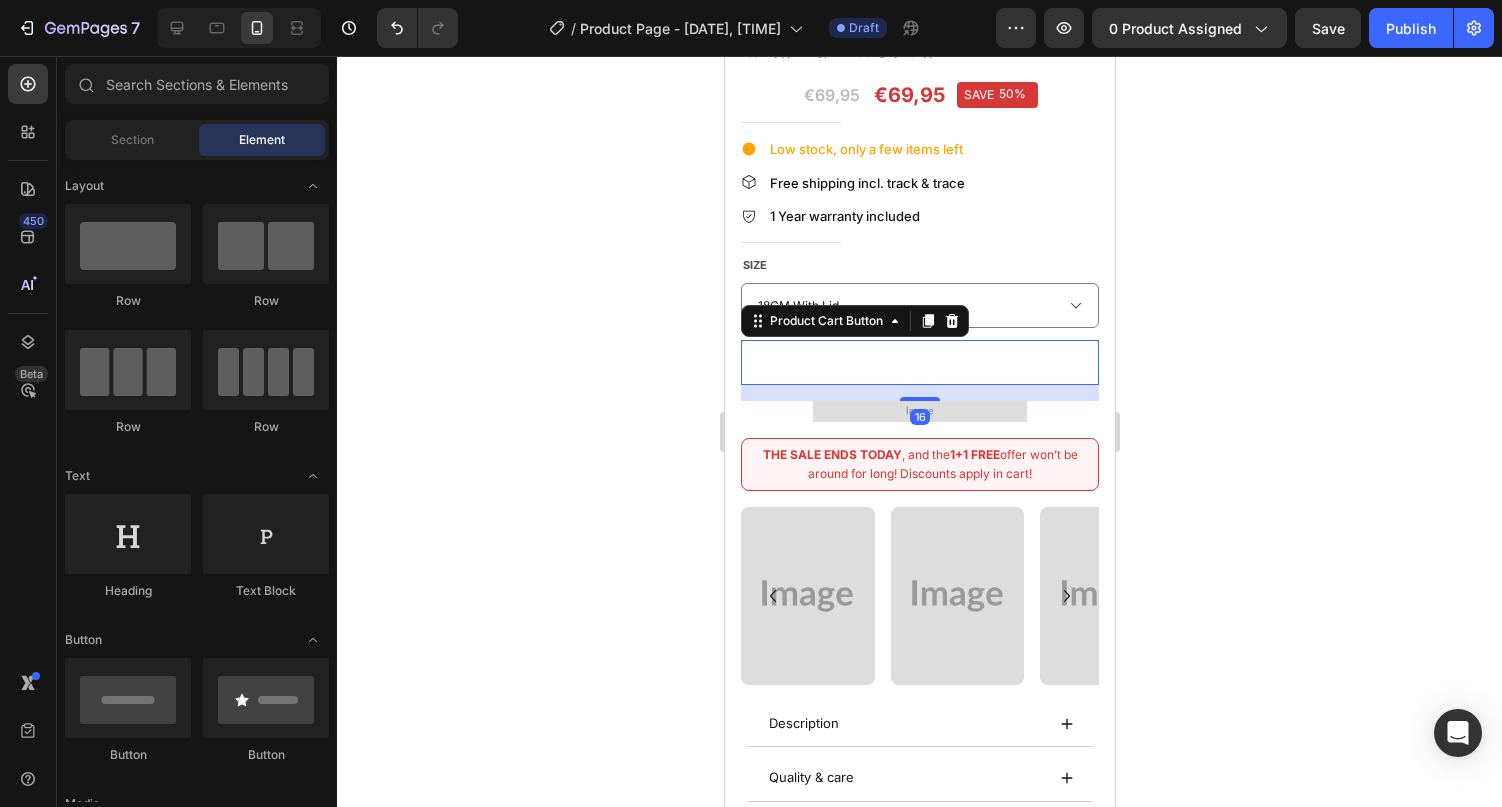 click on "Add to cart" at bounding box center [919, 362] 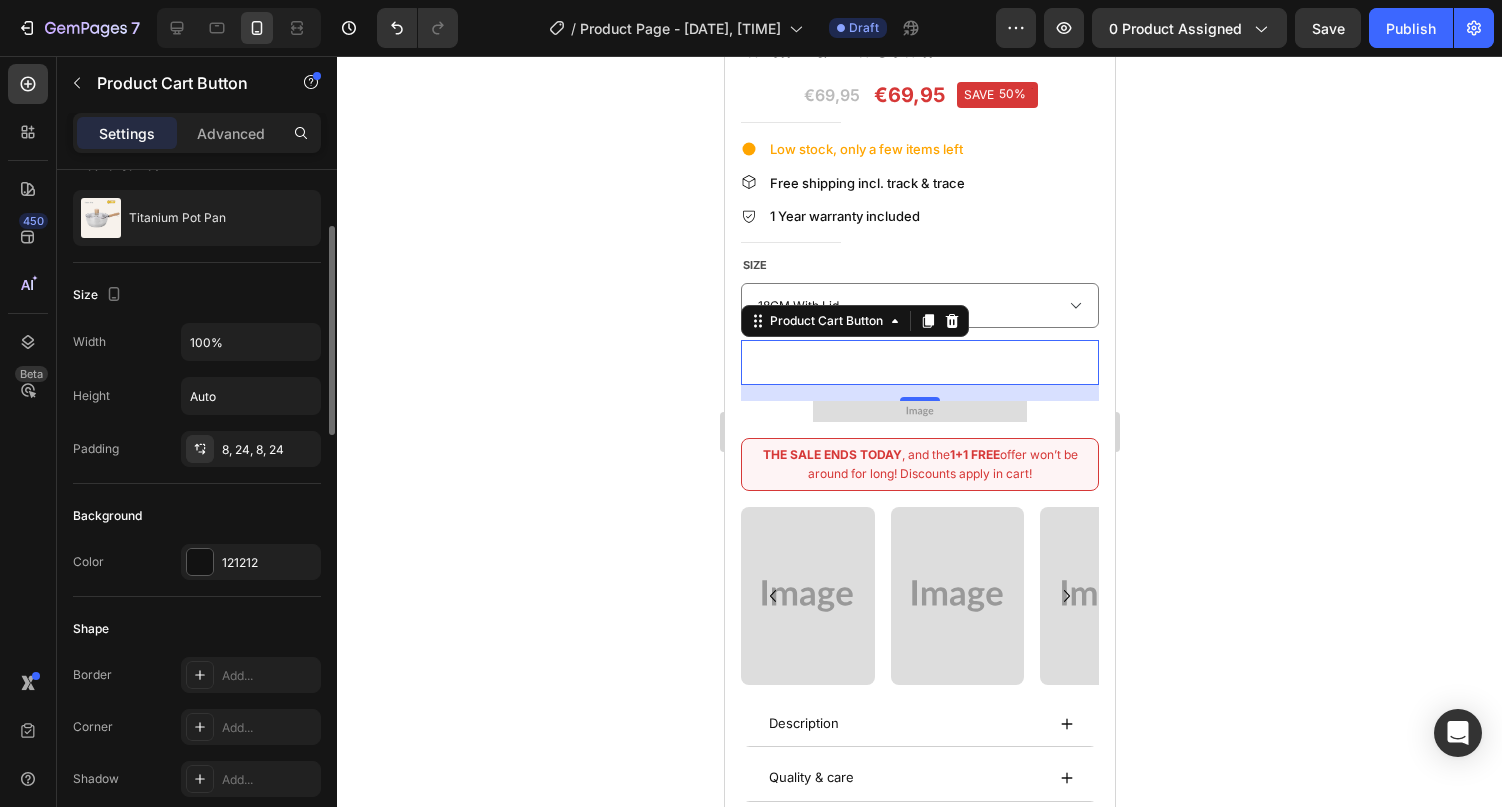scroll, scrollTop: 180, scrollLeft: 0, axis: vertical 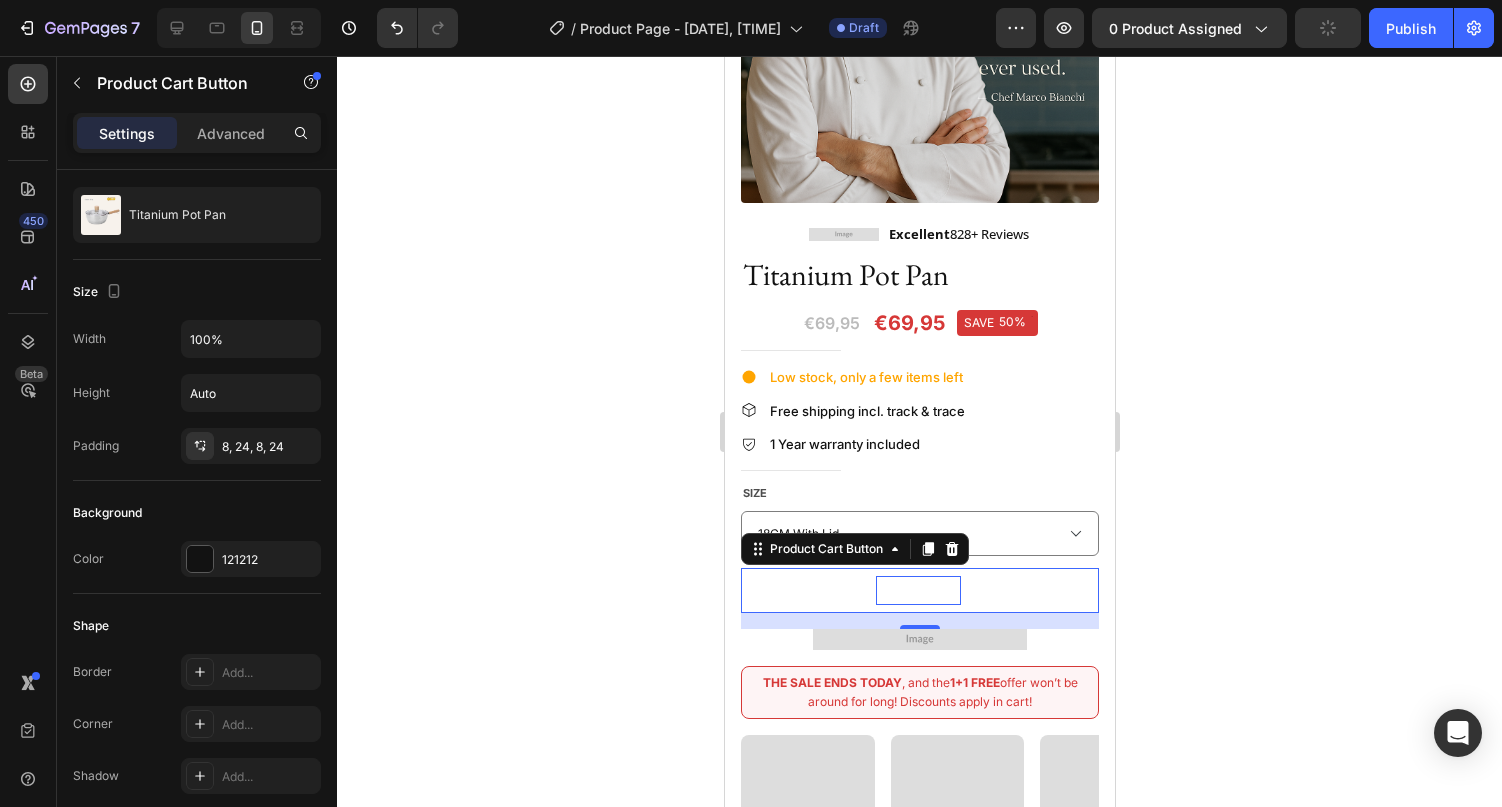 click on "Add to cart" at bounding box center [917, 590] 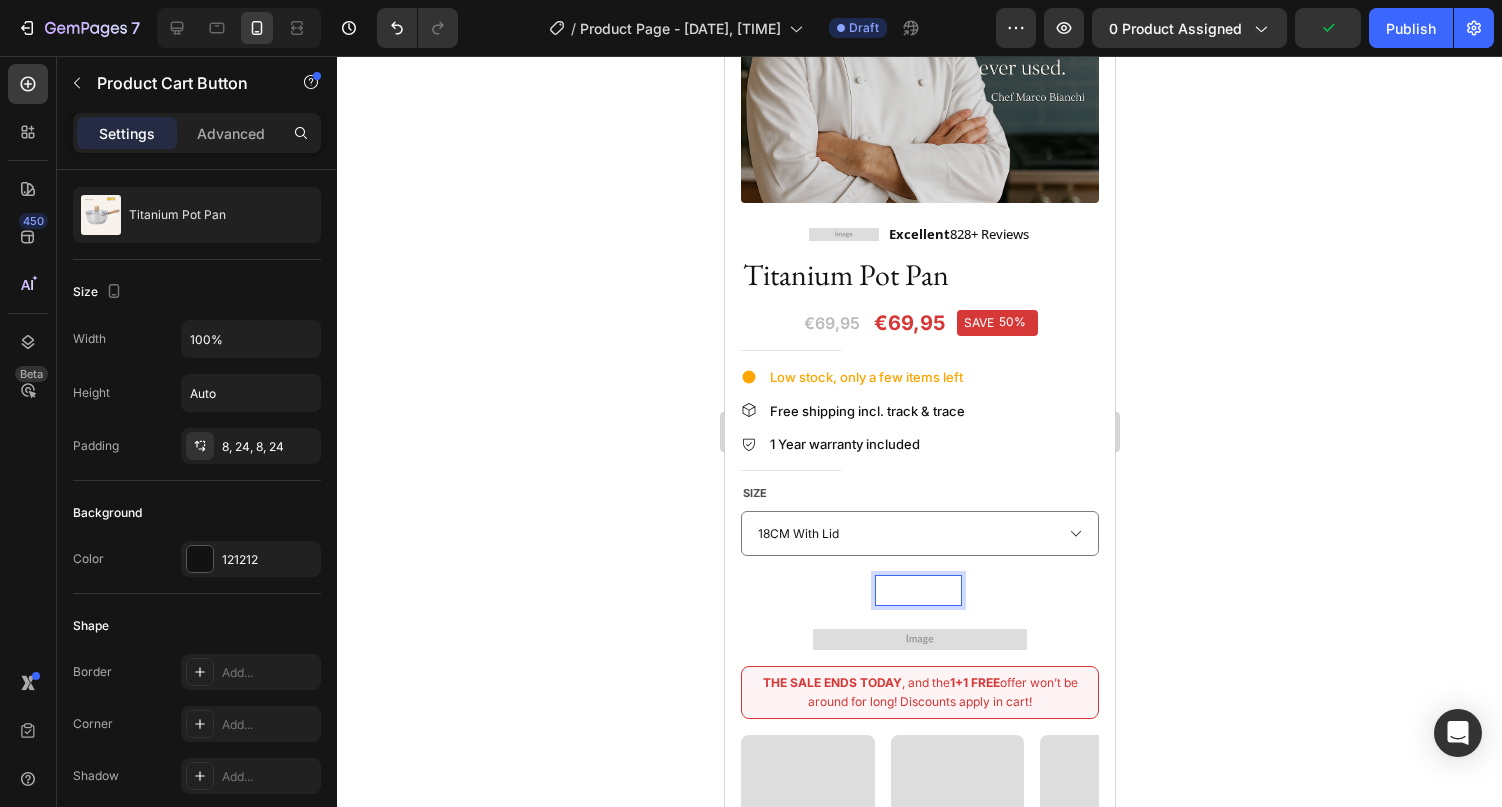 click on "Add to cart" at bounding box center [917, 590] 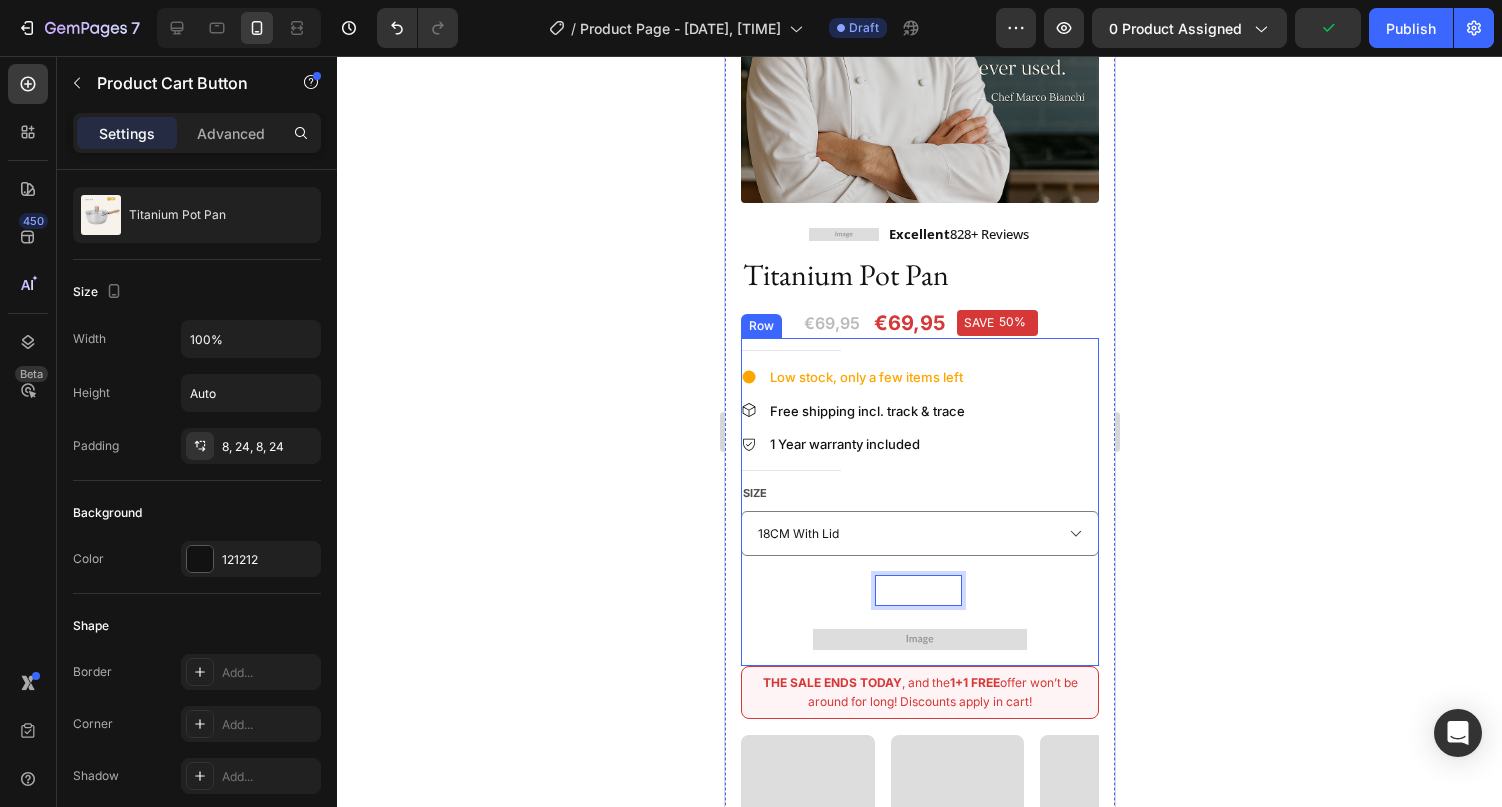 drag, startPoint x: 1167, startPoint y: 558, endPoint x: 332, endPoint y: 515, distance: 836.10645 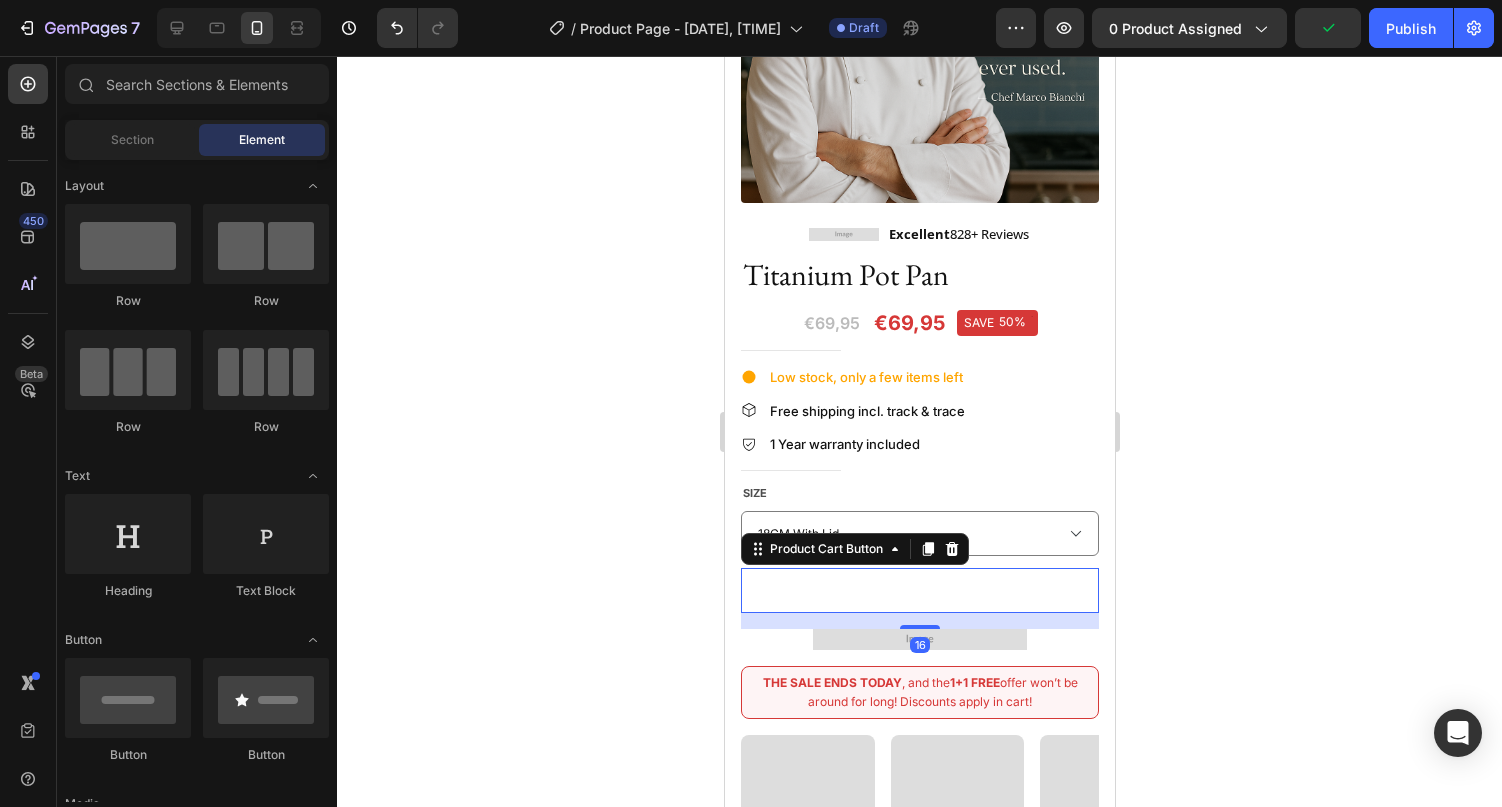 click on "Add to cart" at bounding box center (919, 590) 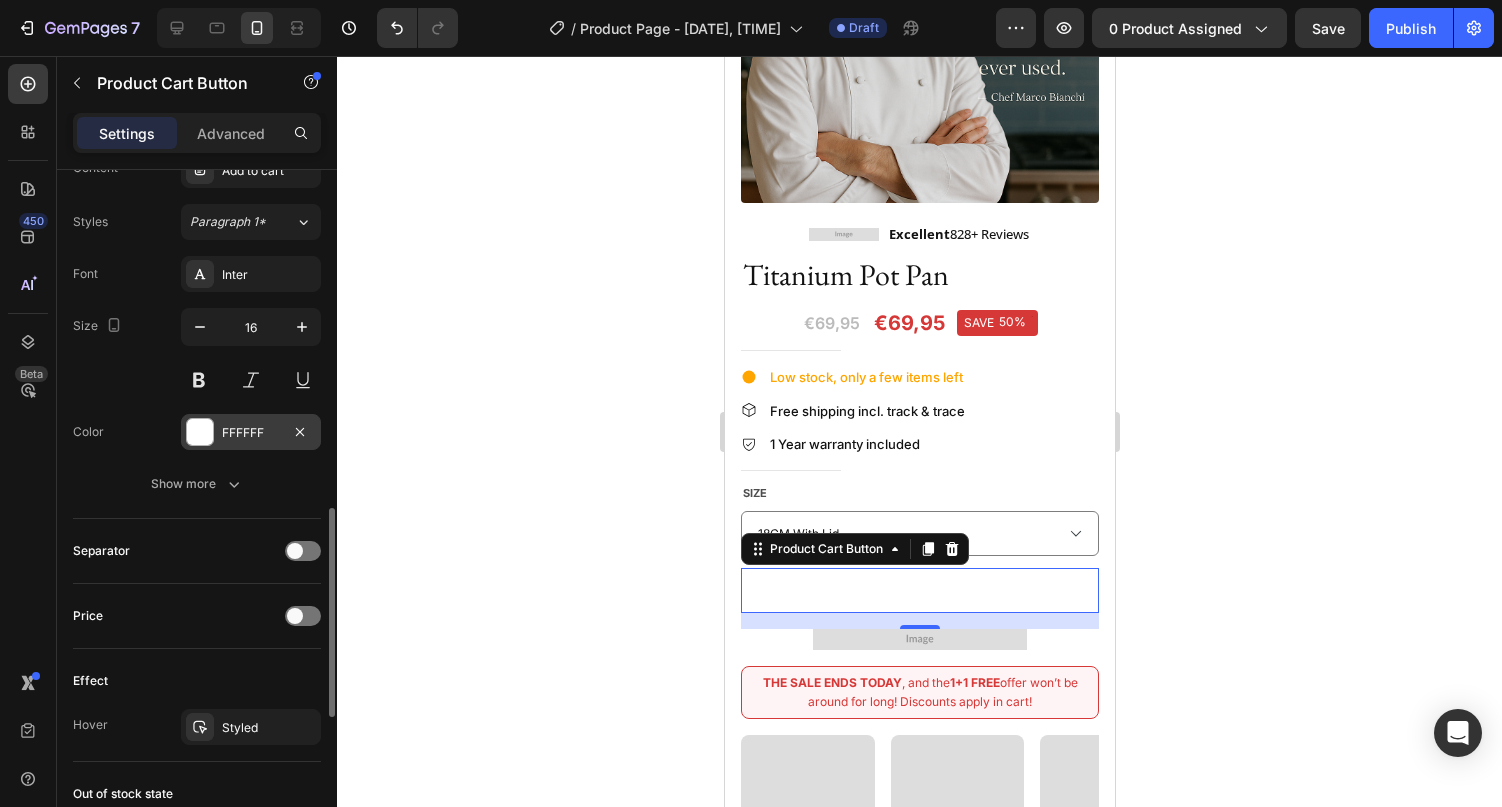 scroll, scrollTop: 1123, scrollLeft: 0, axis: vertical 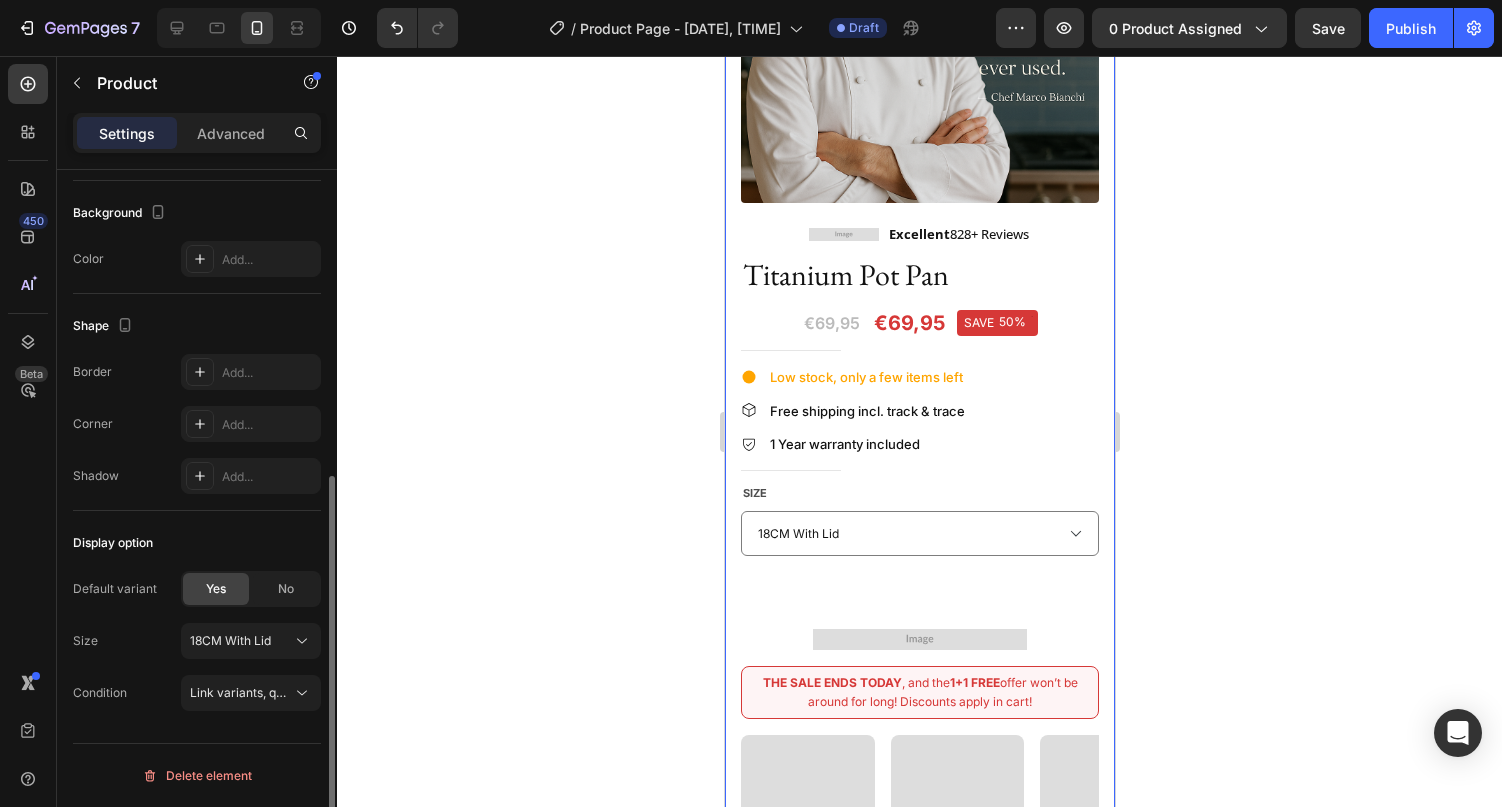 click on "Image Excellent  828+ Reviews Text block Row Titanium Pot Pan Product Title €69,95 Price Price €69,95 Price Price SAVE 50% Discount Tag Row Row                Title Line
Low stock, only a few items left Item list
Free shipping incl. track & trace Item list
1 Year warranty included Item list                Title Line Size   18CM With Lid 20CM With Lid 22CM With Lid Product Variants & Swatches Add to cart Product Cart Button Image Row THE SALE ENDS TODAY , and the  1+1 FREE  offer won’t be around for long! Discounts apply in cart! Text Block Row
Image Image Image Image Image Image Image Image Image Image
Carousel
Description
Quality & care
30 Day Easy Returns Accordion Image" at bounding box center [919, 659] 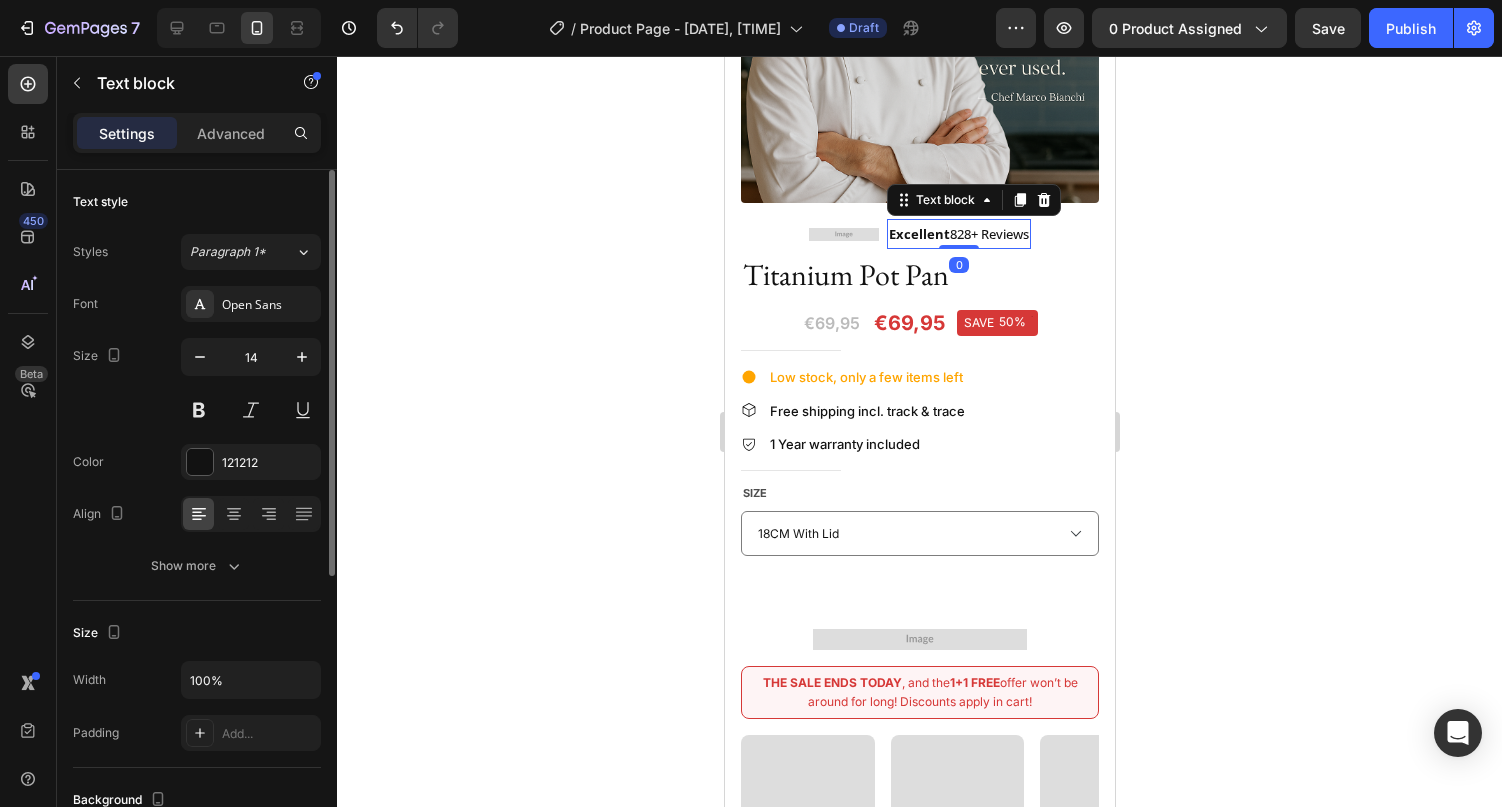 click on "Excellent  828+ Reviews" at bounding box center (958, 234) 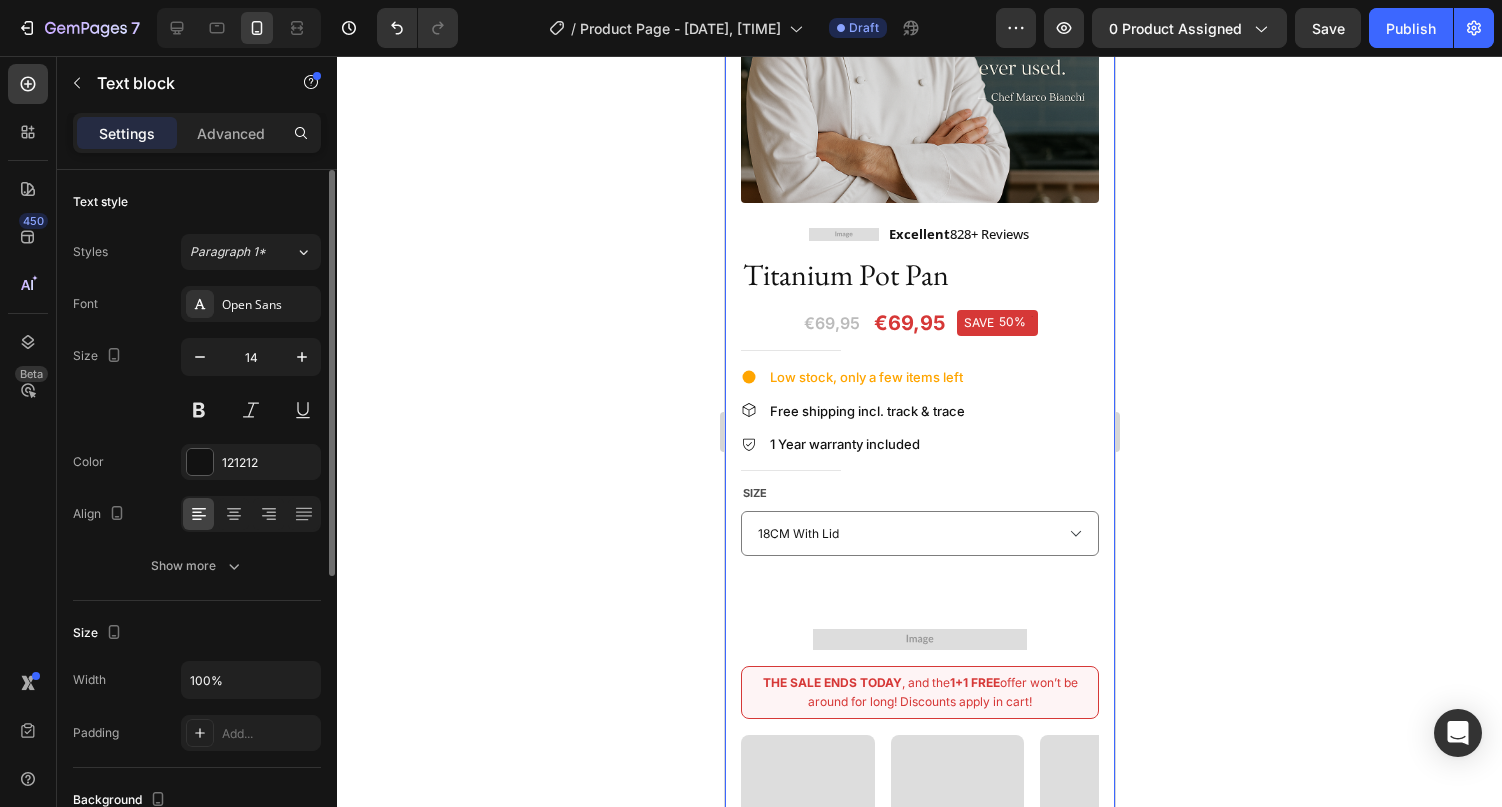 click on "Image Excellent  828+ Reviews Text block Row Titanium Pot Pan Product Title €69,95 Price Price €69,95 Price Price SAVE 50% Discount Tag Row Row                Title Line
Low stock, only a few items left Item list
Free shipping incl. track & trace Item list
1 Year warranty included Item list                Title Line Size   18CM With Lid 20CM With Lid 22CM With Lid Product Variants & Swatches Add to cart Product Cart Button Image Row THE SALE ENDS TODAY , and the  1+1 FREE  offer won’t be around for long! Discounts apply in cart! Text Block Row
Image Image Image Image Image Image Image Image Image Image
Carousel
Description
Quality & care
30 Day Easy Returns Accordion Image" at bounding box center (919, 659) 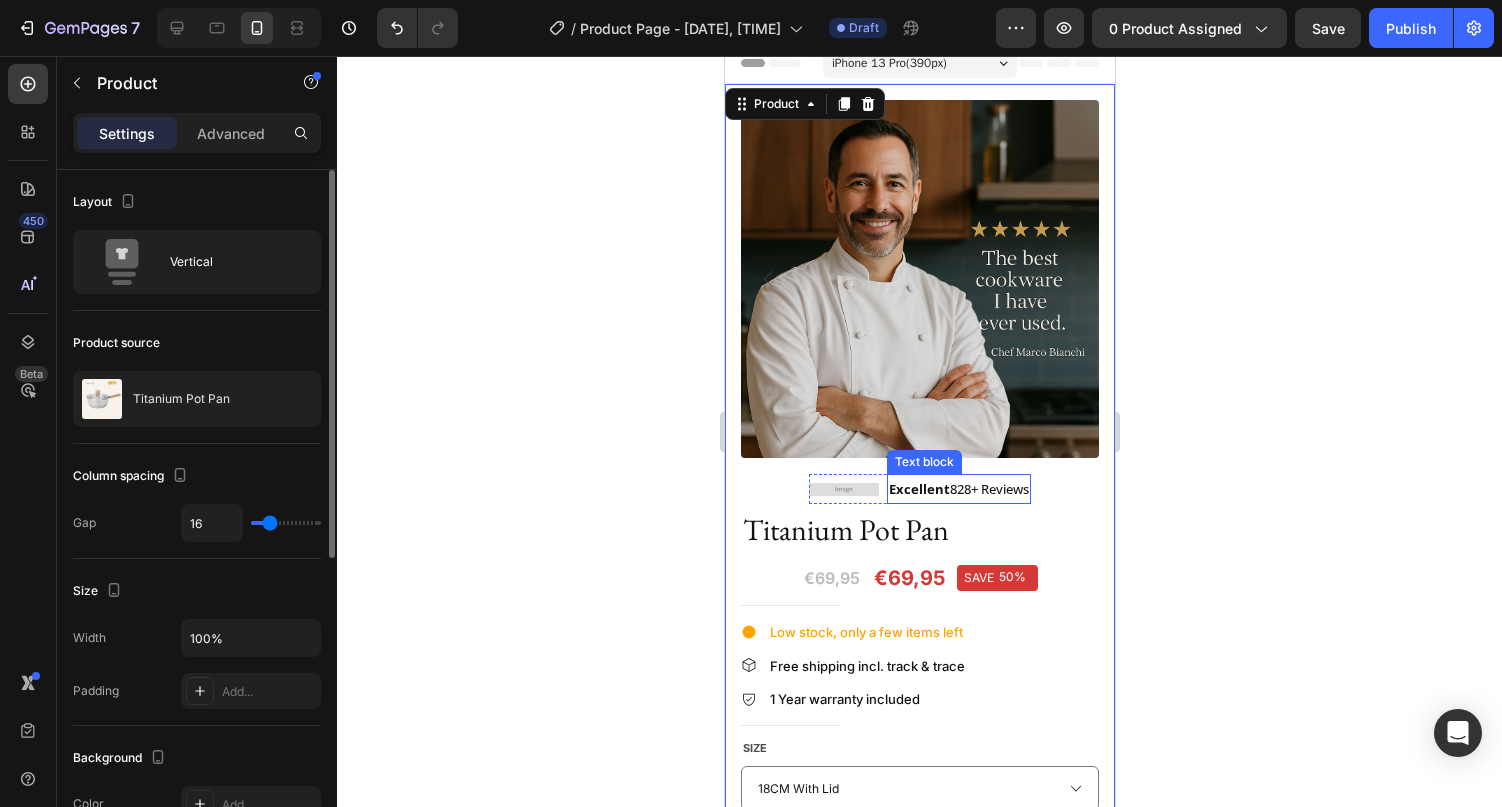 scroll, scrollTop: 0, scrollLeft: 0, axis: both 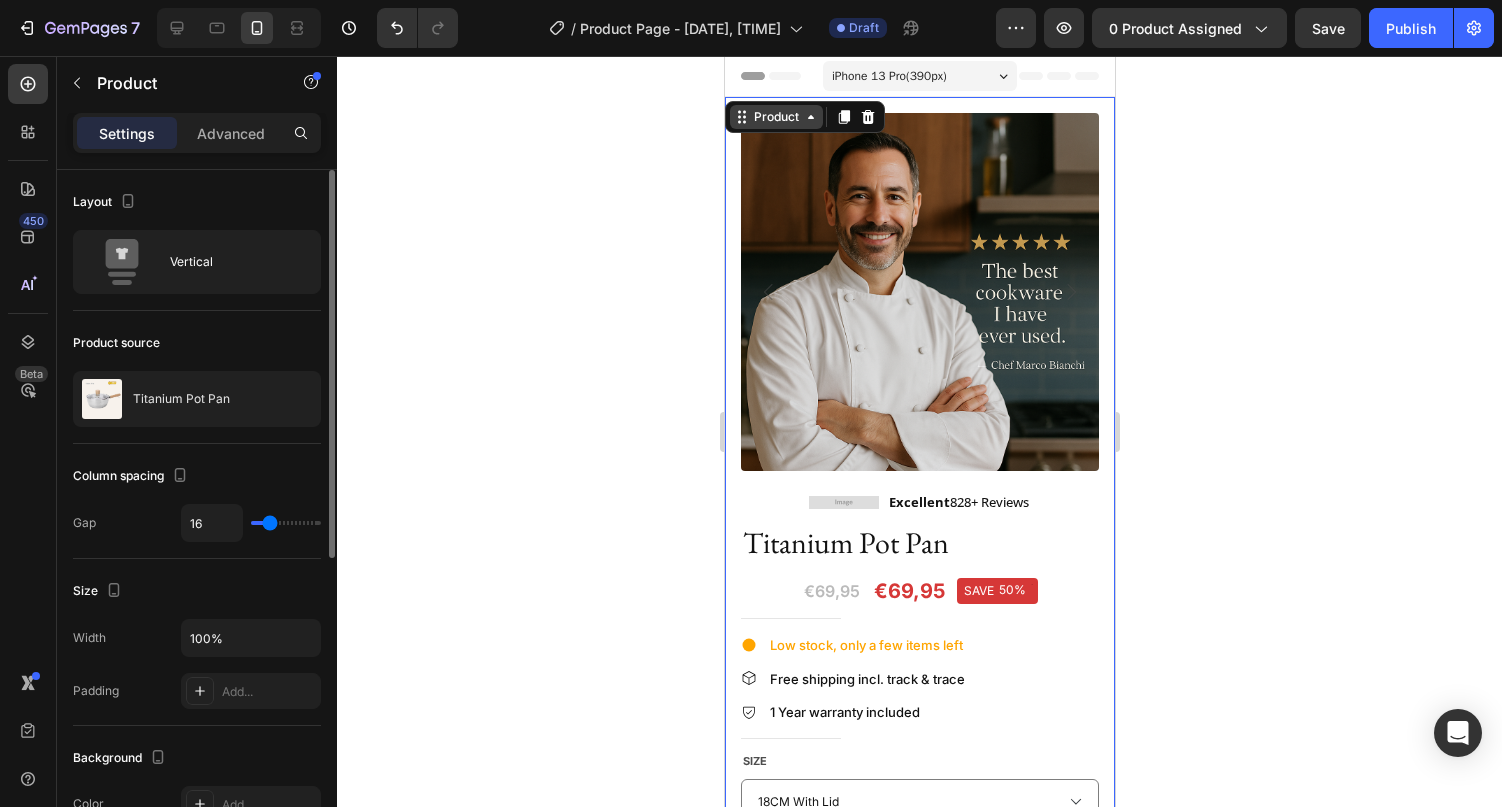 click on "Product" at bounding box center [775, 117] 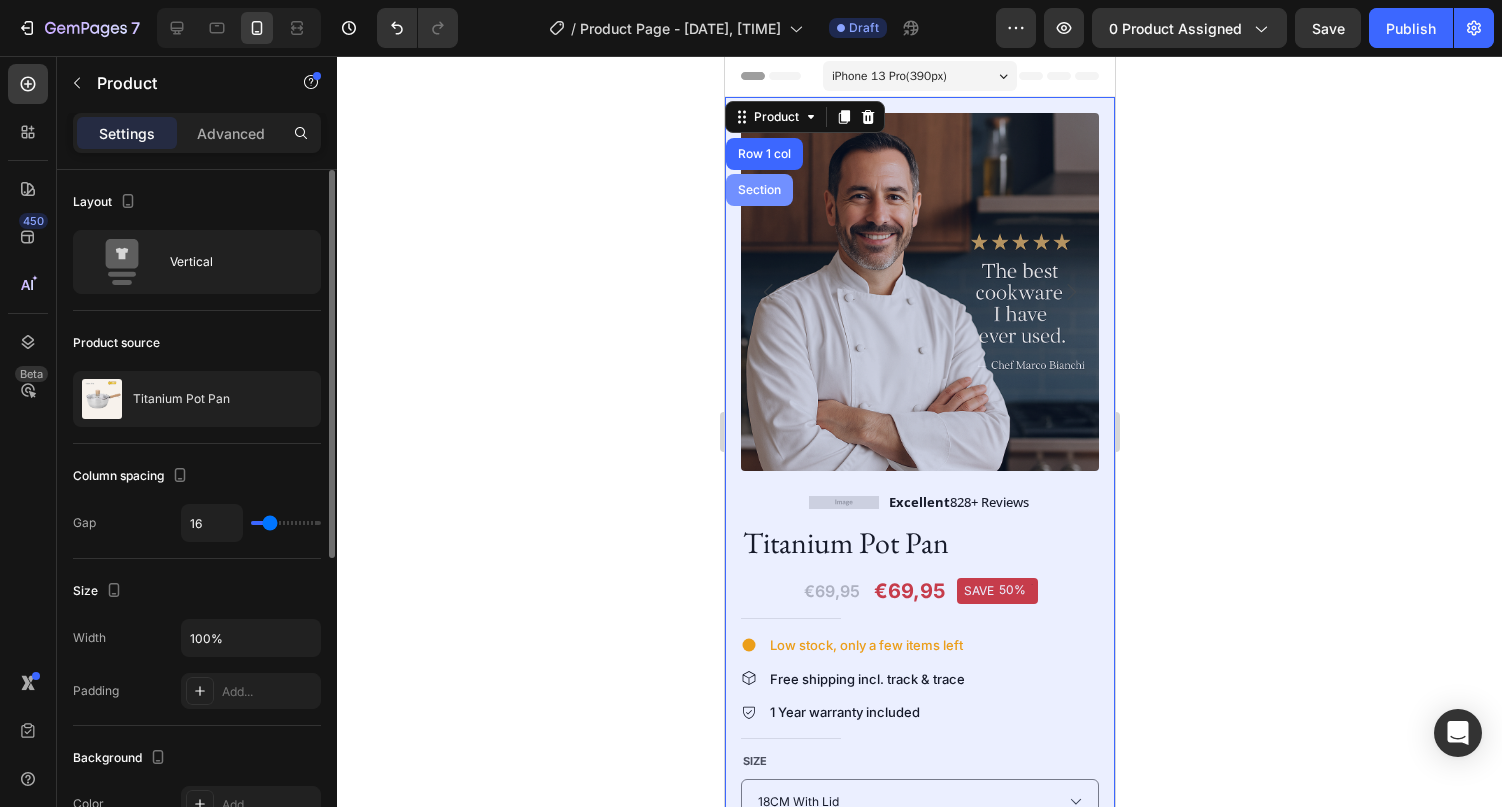 click on "Section" at bounding box center [758, 190] 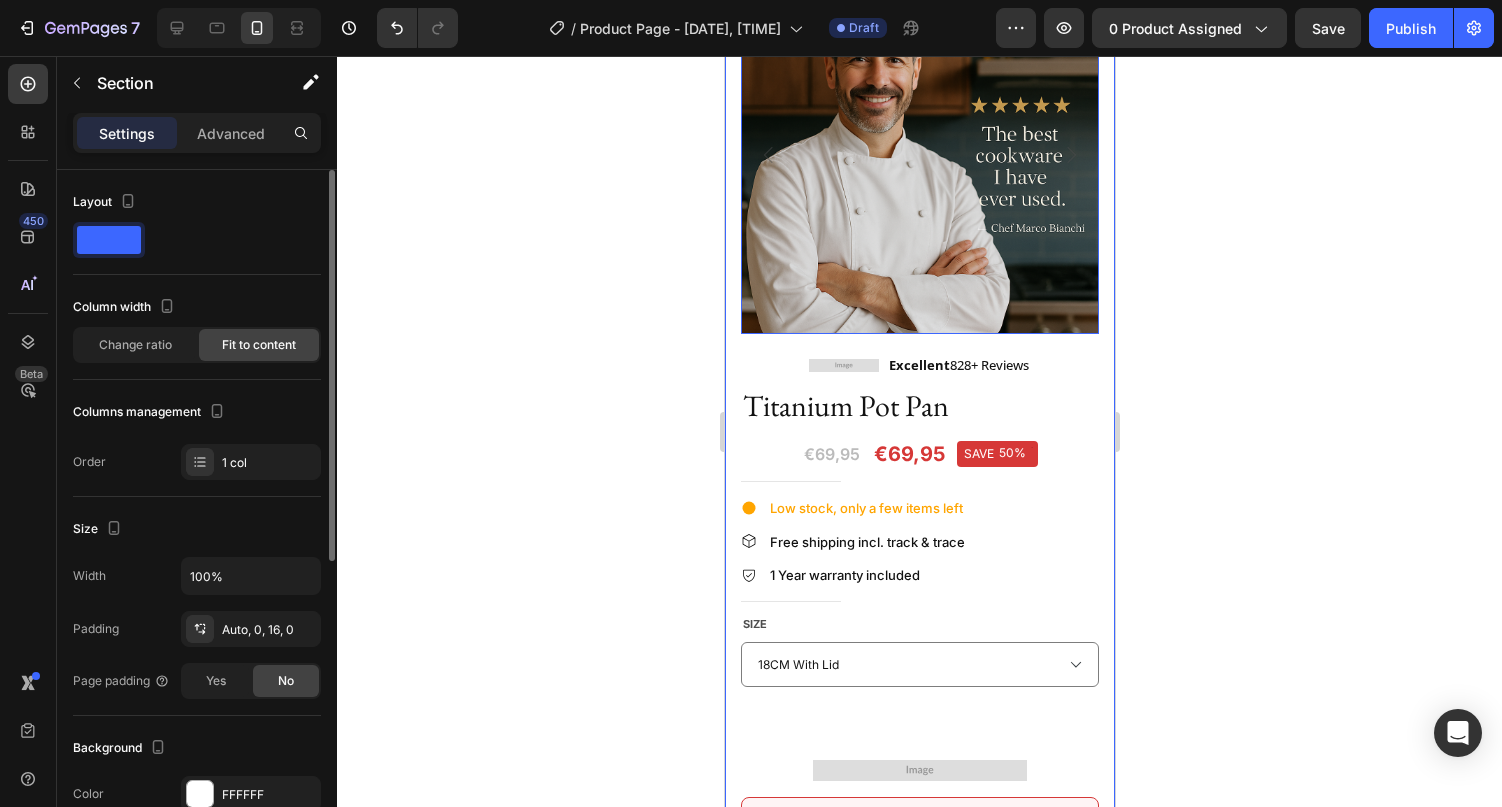 scroll, scrollTop: 100, scrollLeft: 0, axis: vertical 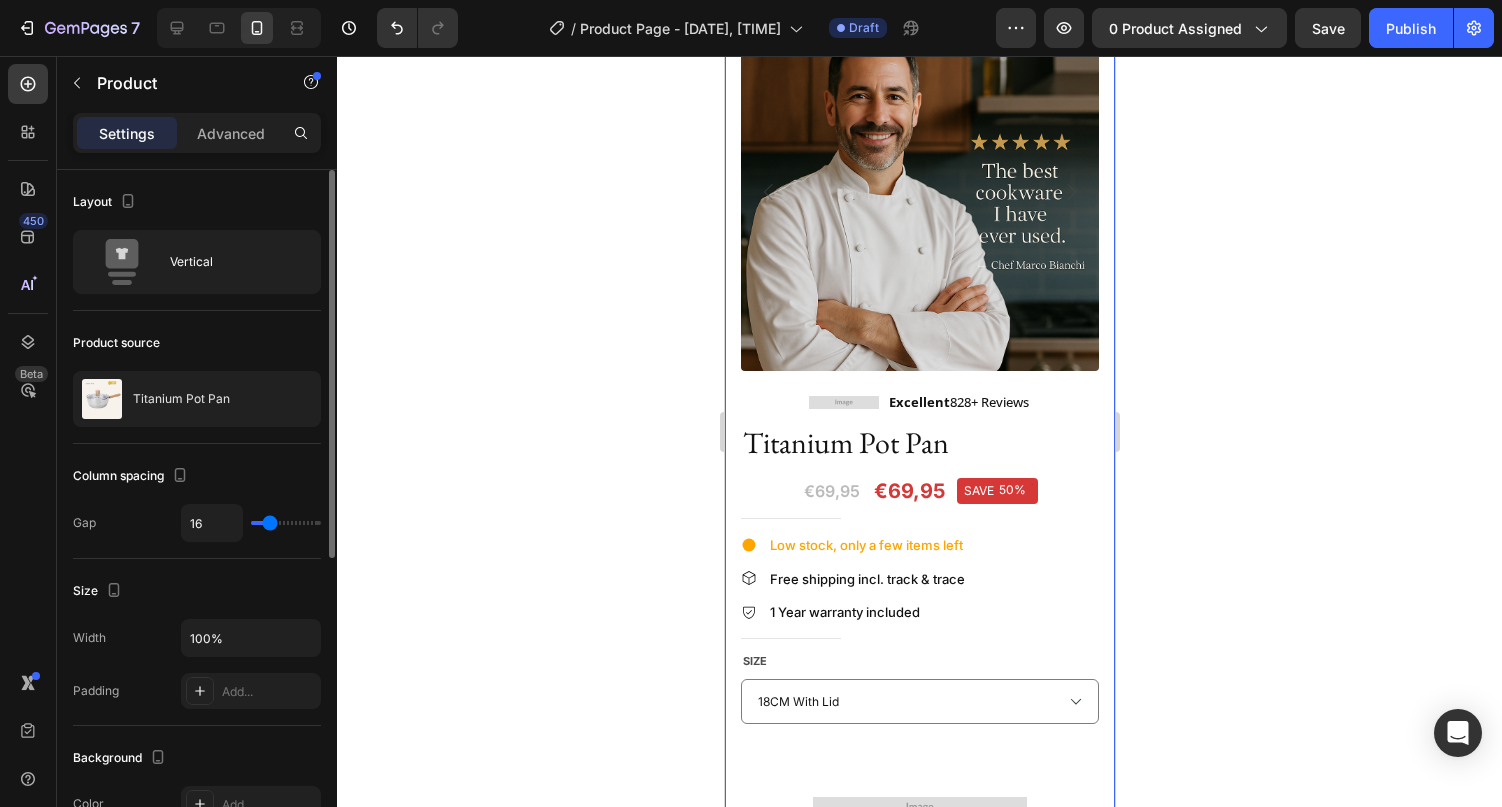 click on "Image Excellent  828+ Reviews Text block Row Titanium Pot Pan Product Title €69,95 Price Price €69,95 Price Price SAVE 50% Discount Tag Row Row                Title Line
Low stock, only a few items left Item list
Free shipping incl. track & trace Item list
1 Year warranty included Item list                Title Line Size   18CM With Lid 20CM With Lid 22CM With Lid Product Variants & Swatches Add to cart Product Cart Button Image Row THE SALE ENDS TODAY , and the  1+1 FREE  offer won’t be around for long! Discounts apply in cart! Text Block Row
Image Image Image Image Image Image Image Image Image Image
Carousel
Description
Quality & care
30 Day Easy Returns Accordion Image" at bounding box center [919, 827] 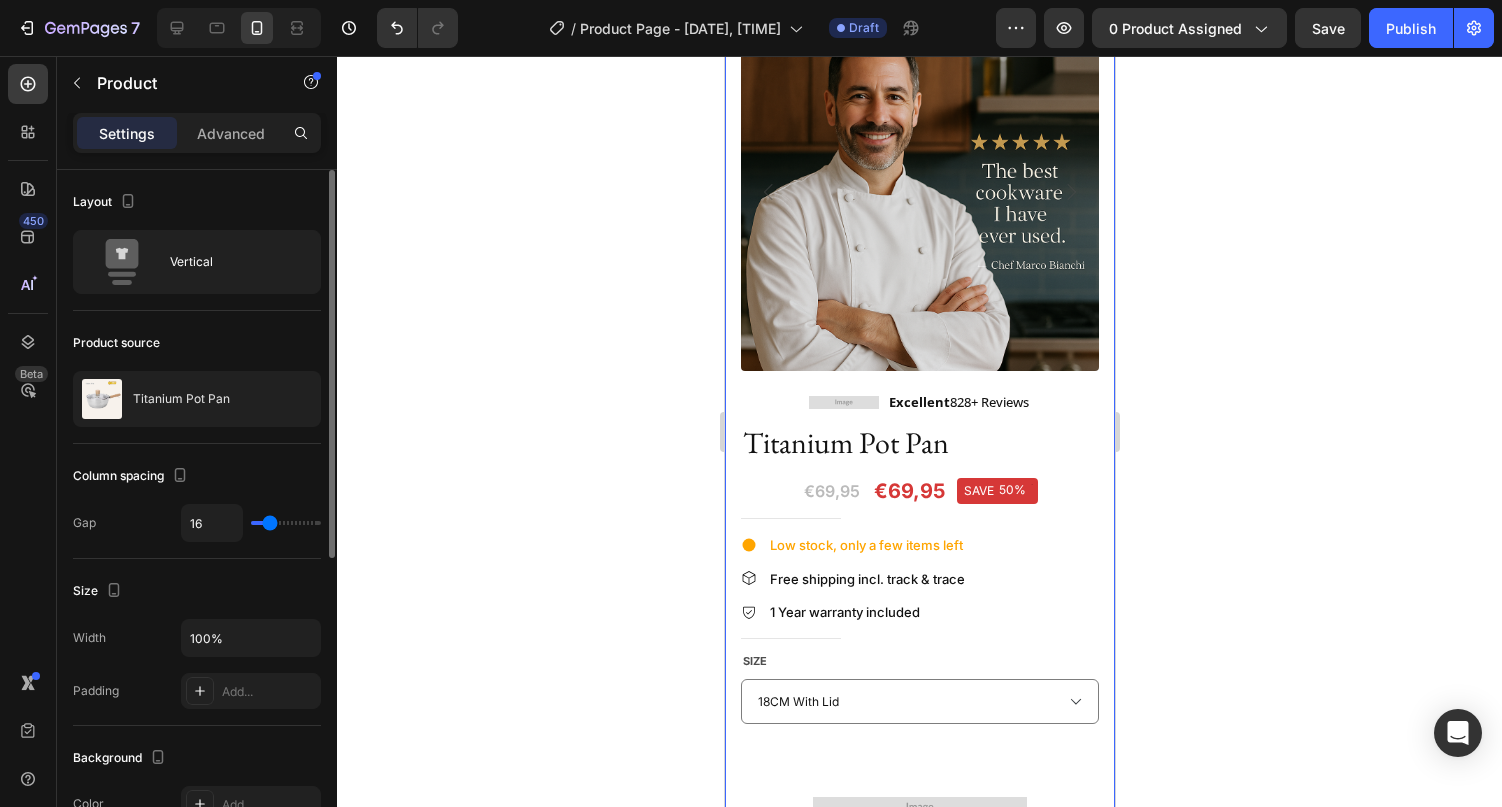 click on "Image Excellent  828+ Reviews Text block Row Titanium Pot Pan Product Title €69,95 Price Price €69,95 Price Price SAVE 50% Discount Tag Row Row                Title Line
Low stock, only a few items left Item list
Free shipping incl. track & trace Item list
1 Year warranty included Item list                Title Line Size   18CM With Lid 20CM With Lid 22CM With Lid Product Variants & Swatches Add to cart Product Cart Button Image Row THE SALE ENDS TODAY , and the  1+1 FREE  offer won’t be around for long! Discounts apply in cart! Text Block Row
Image Image Image Image Image Image Image Image Image Image
Carousel
Description
Quality & care
30 Day Easy Returns Accordion Image" at bounding box center (919, 827) 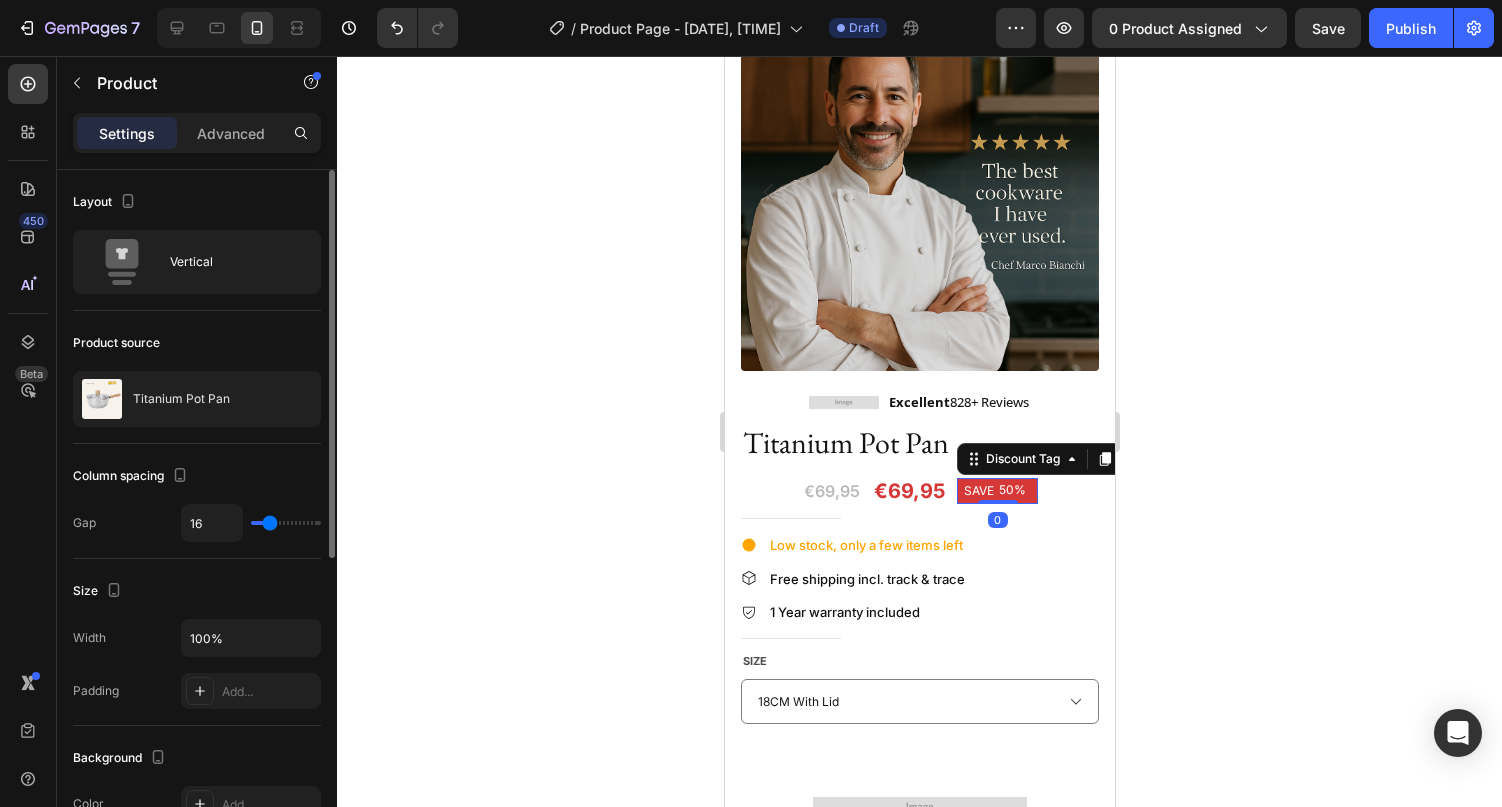 click on "50%" at bounding box center [1011, 490] 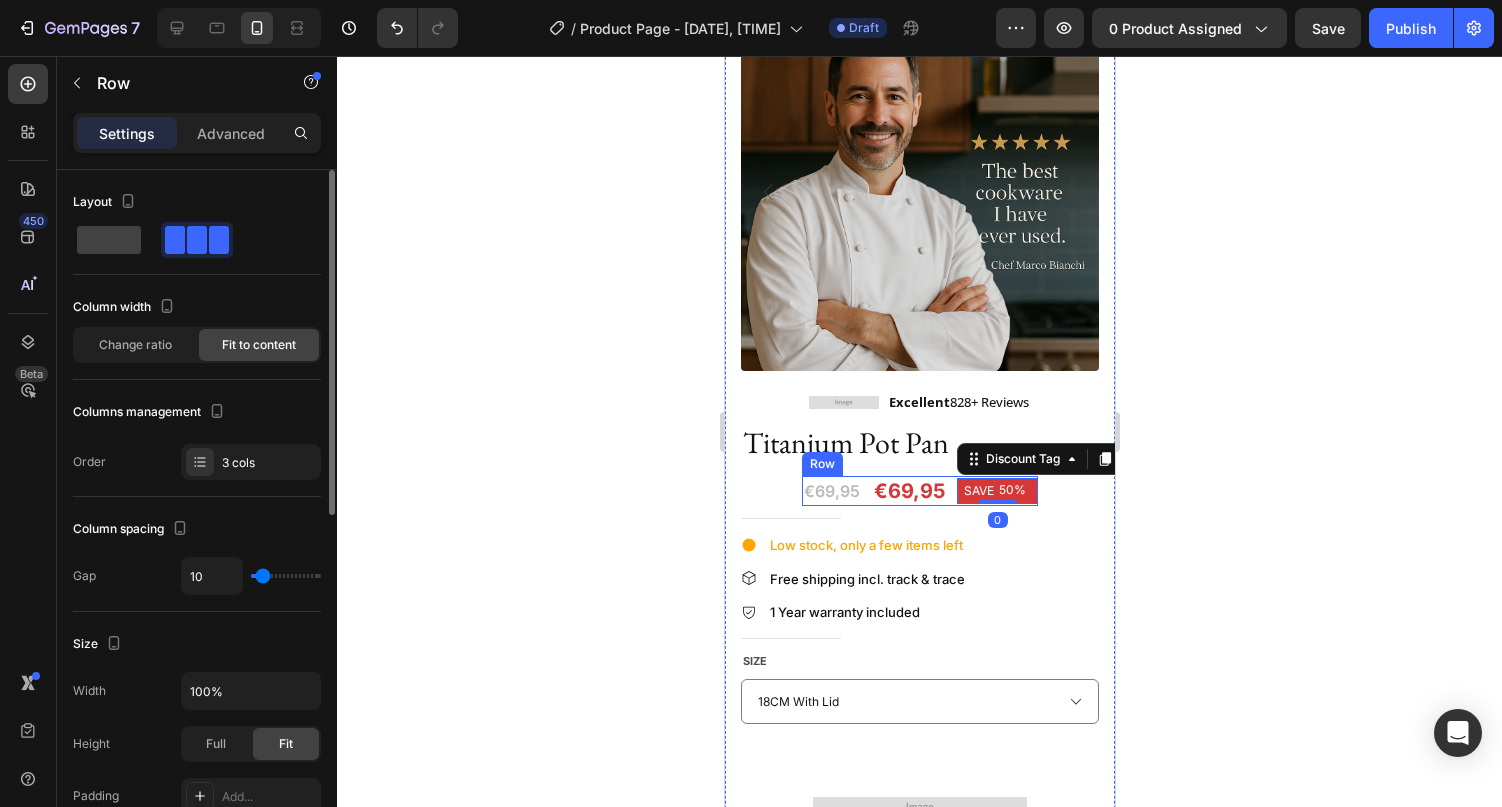 click on "€69,95 Price Price €69,95 Price Price SAVE 50% Discount Tag   0 Row Row" at bounding box center (919, 491) 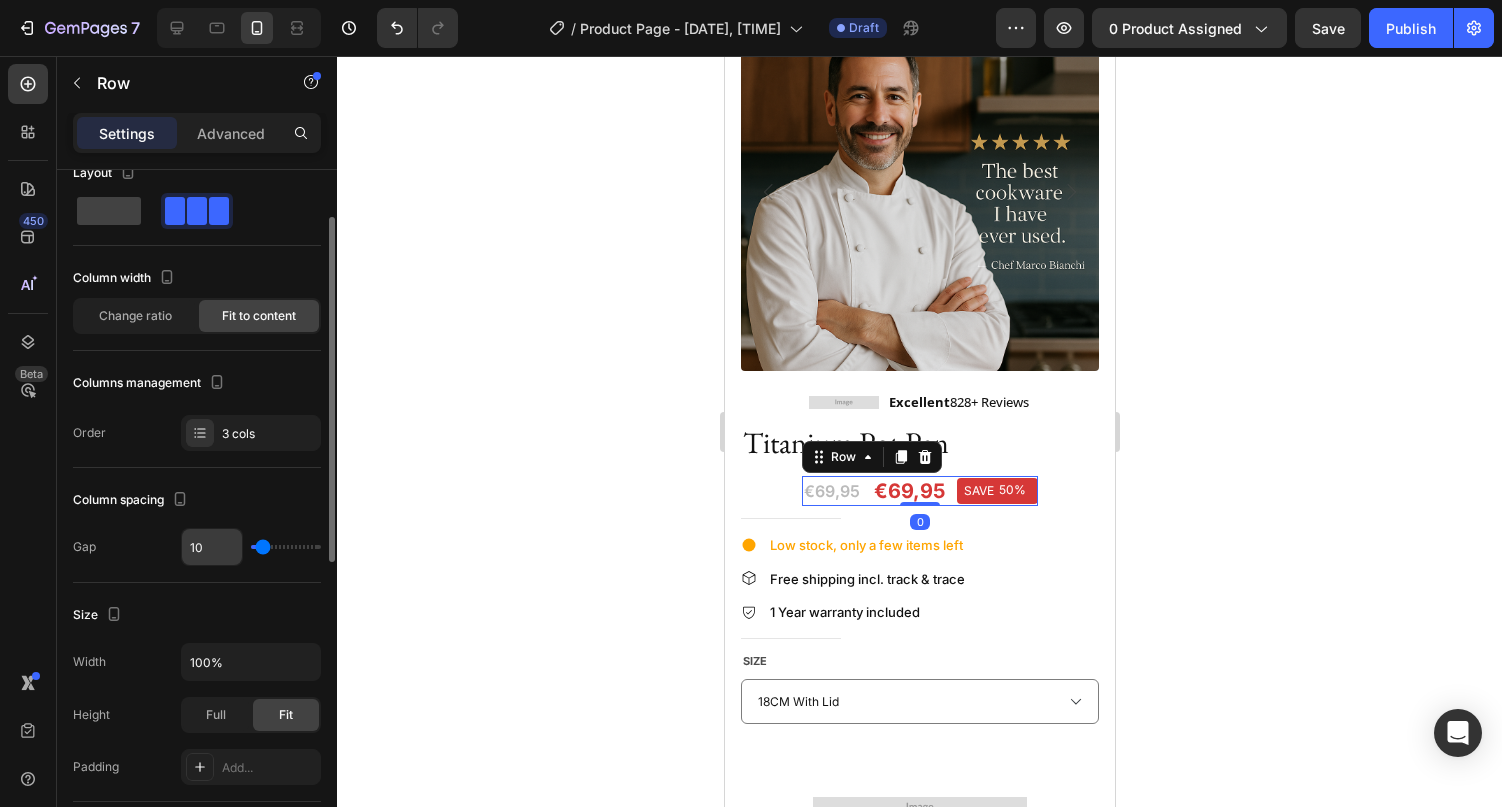 scroll, scrollTop: 91, scrollLeft: 0, axis: vertical 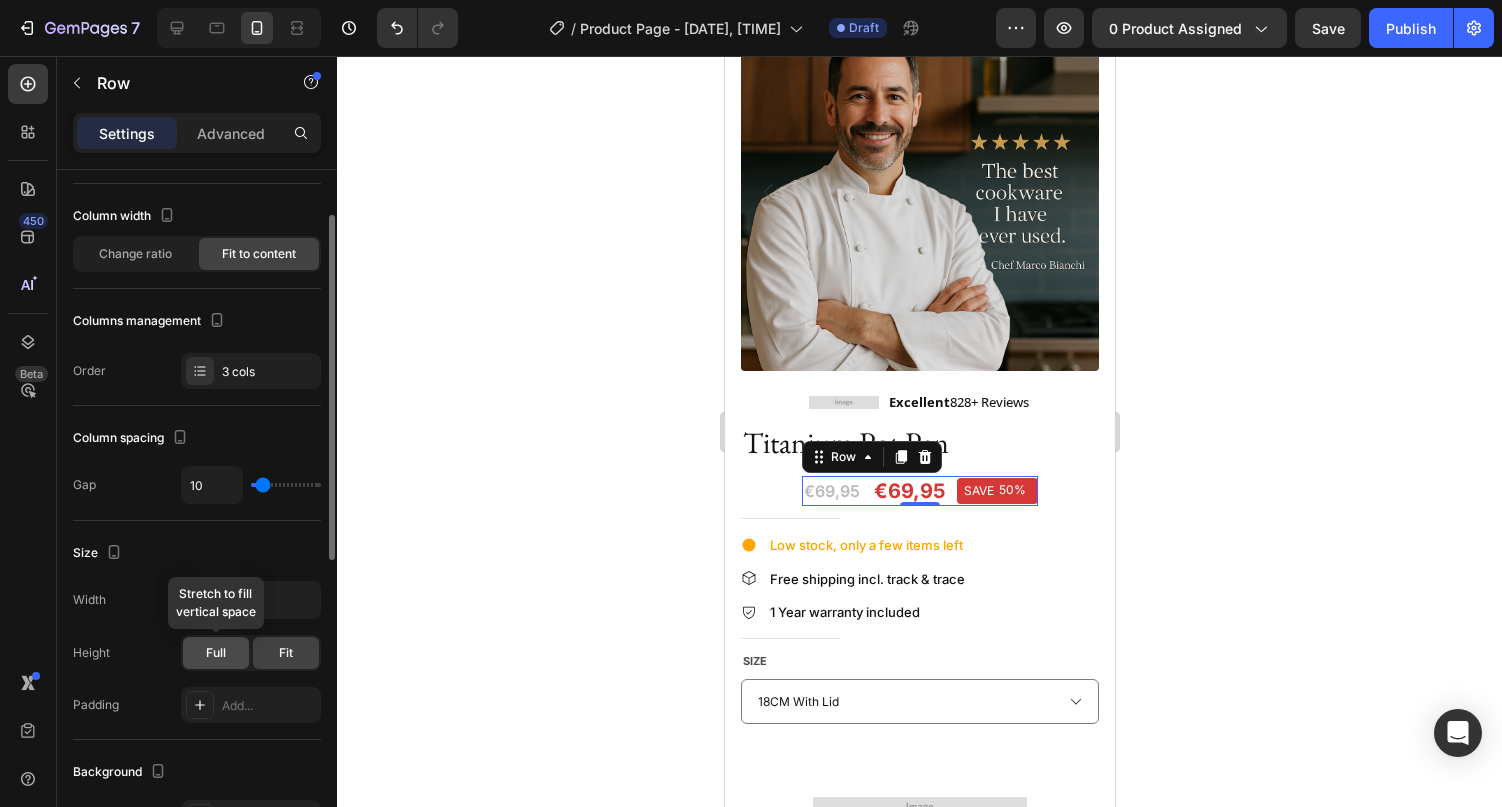 click on "Full" 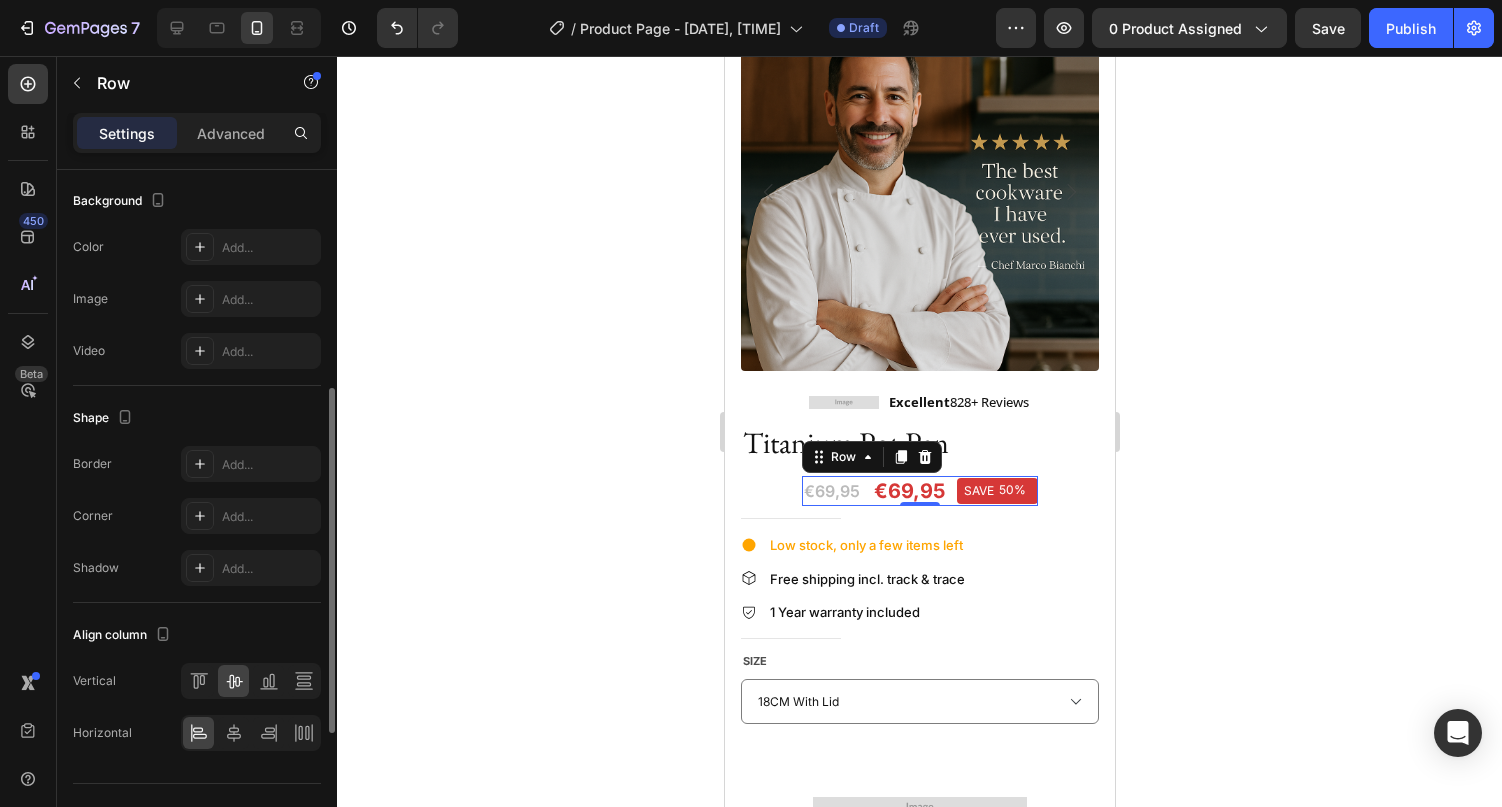 scroll, scrollTop: 702, scrollLeft: 0, axis: vertical 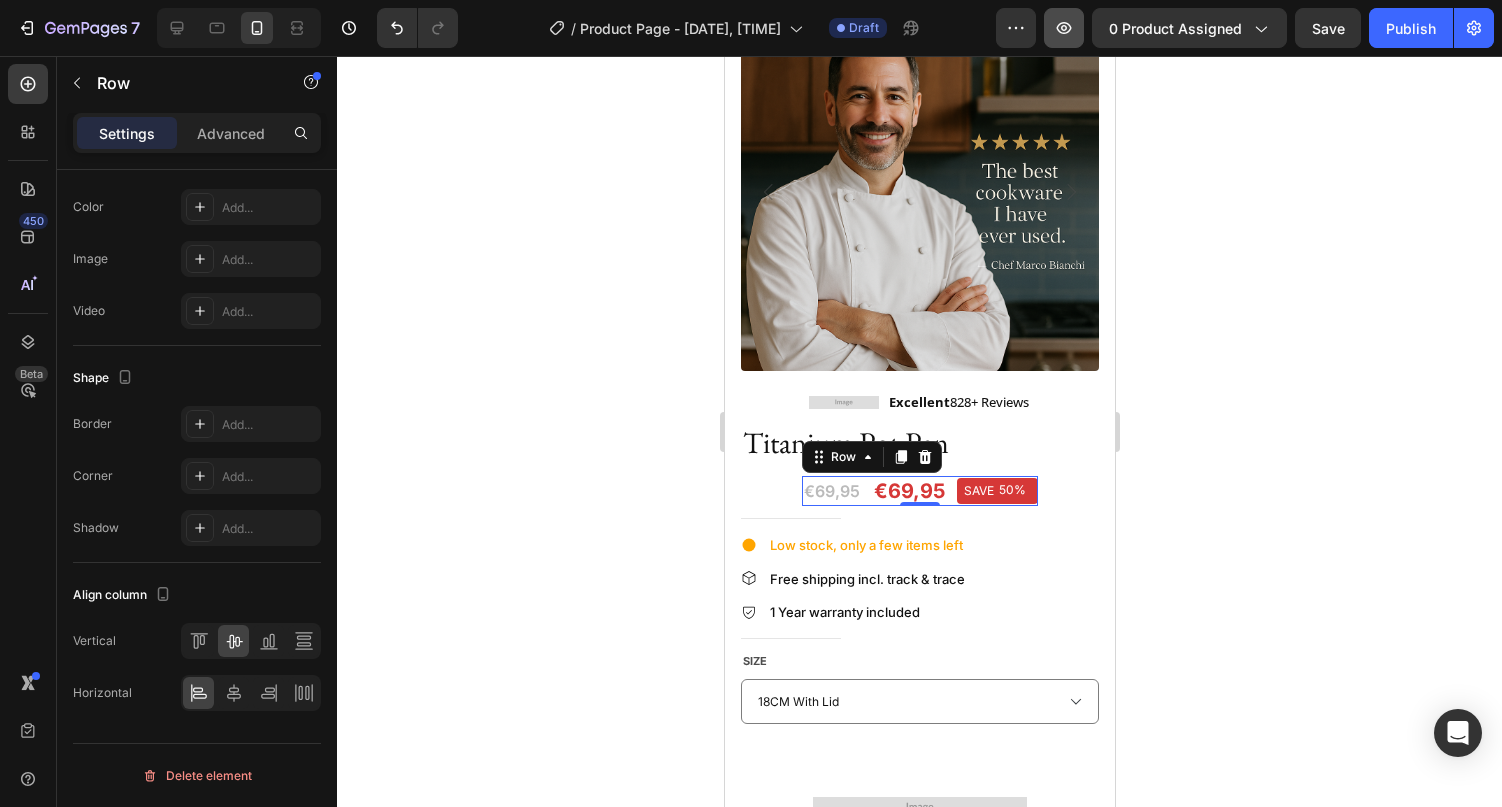 click 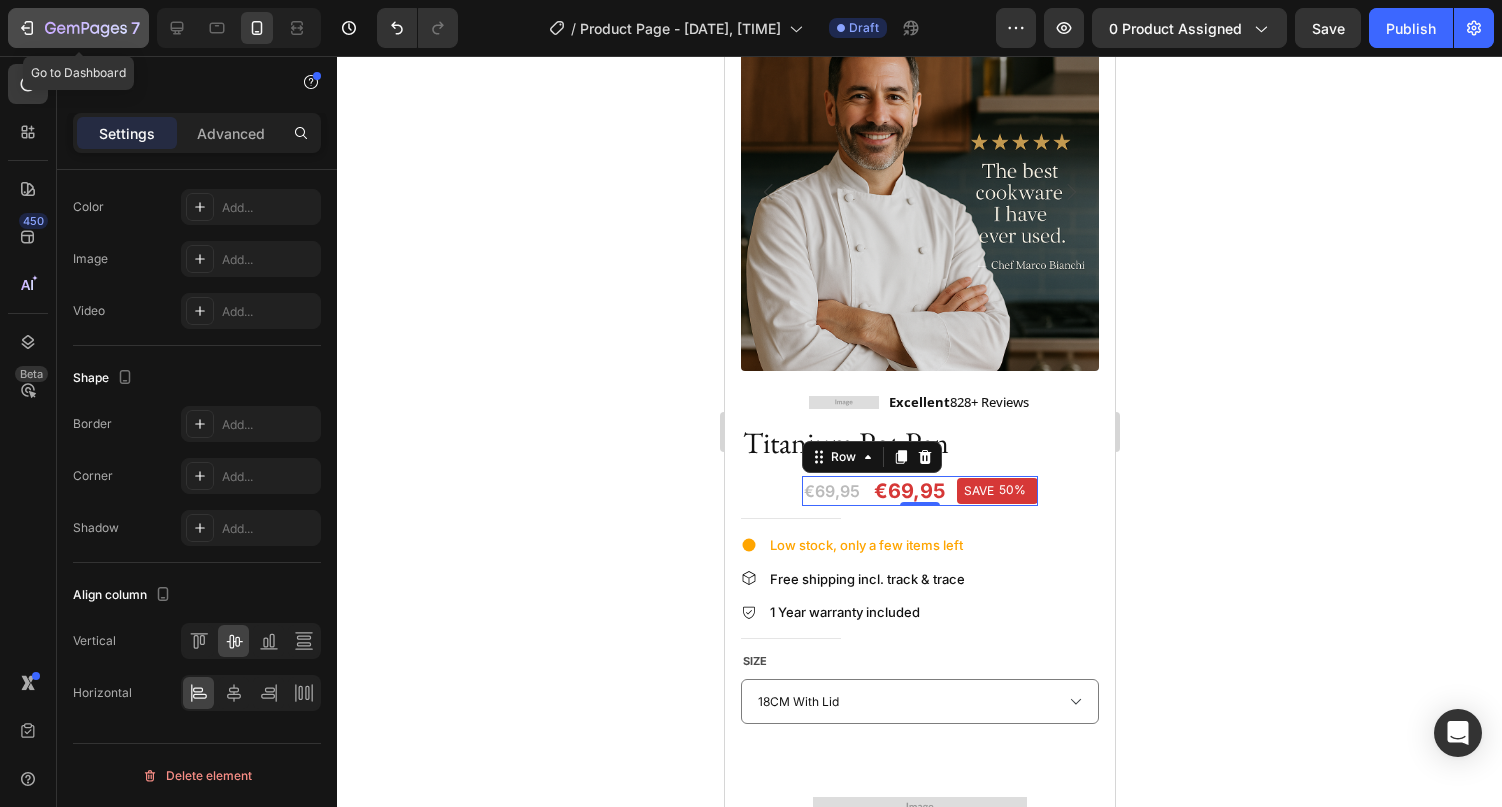 click 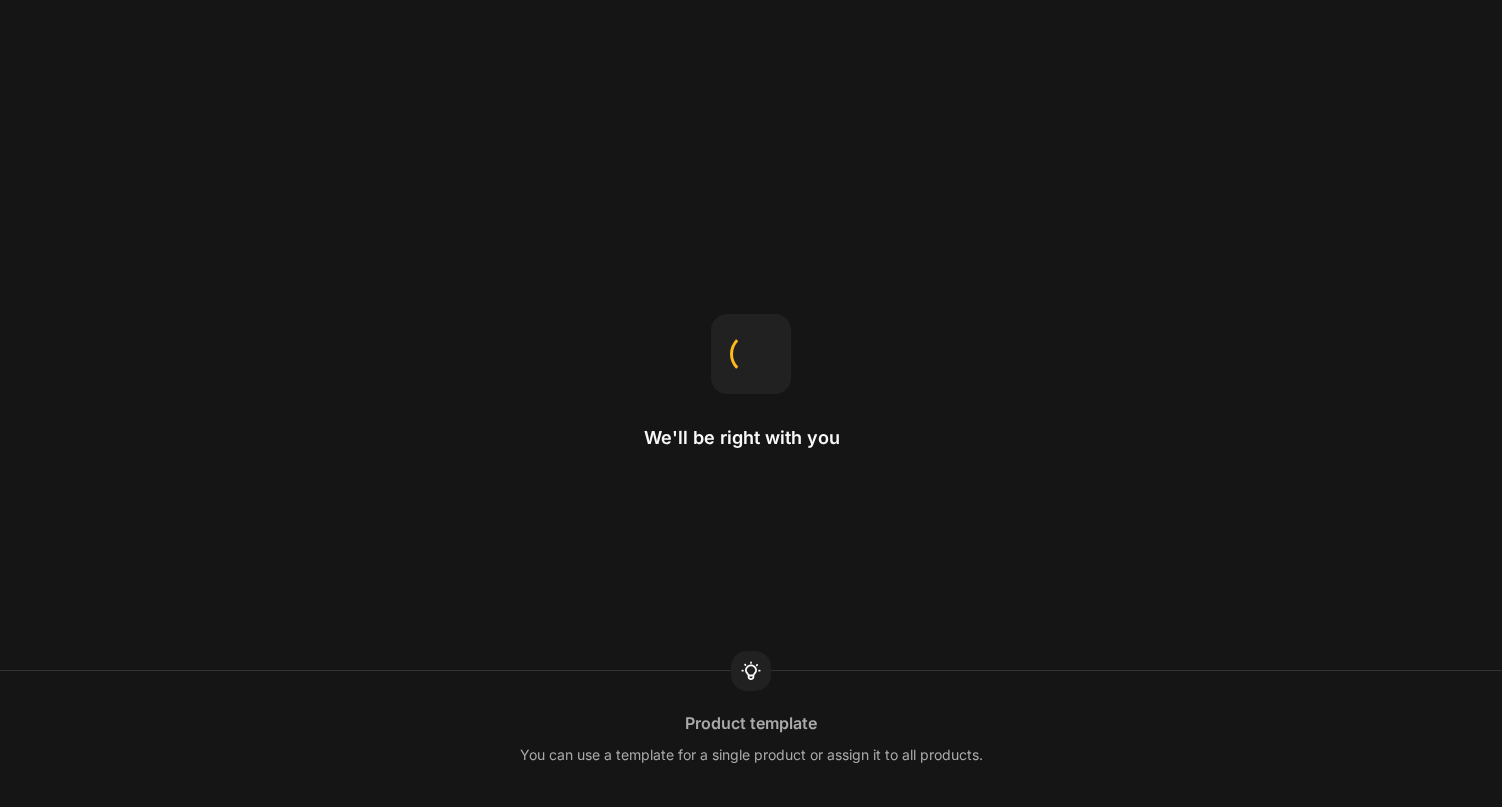 scroll, scrollTop: 0, scrollLeft: 0, axis: both 